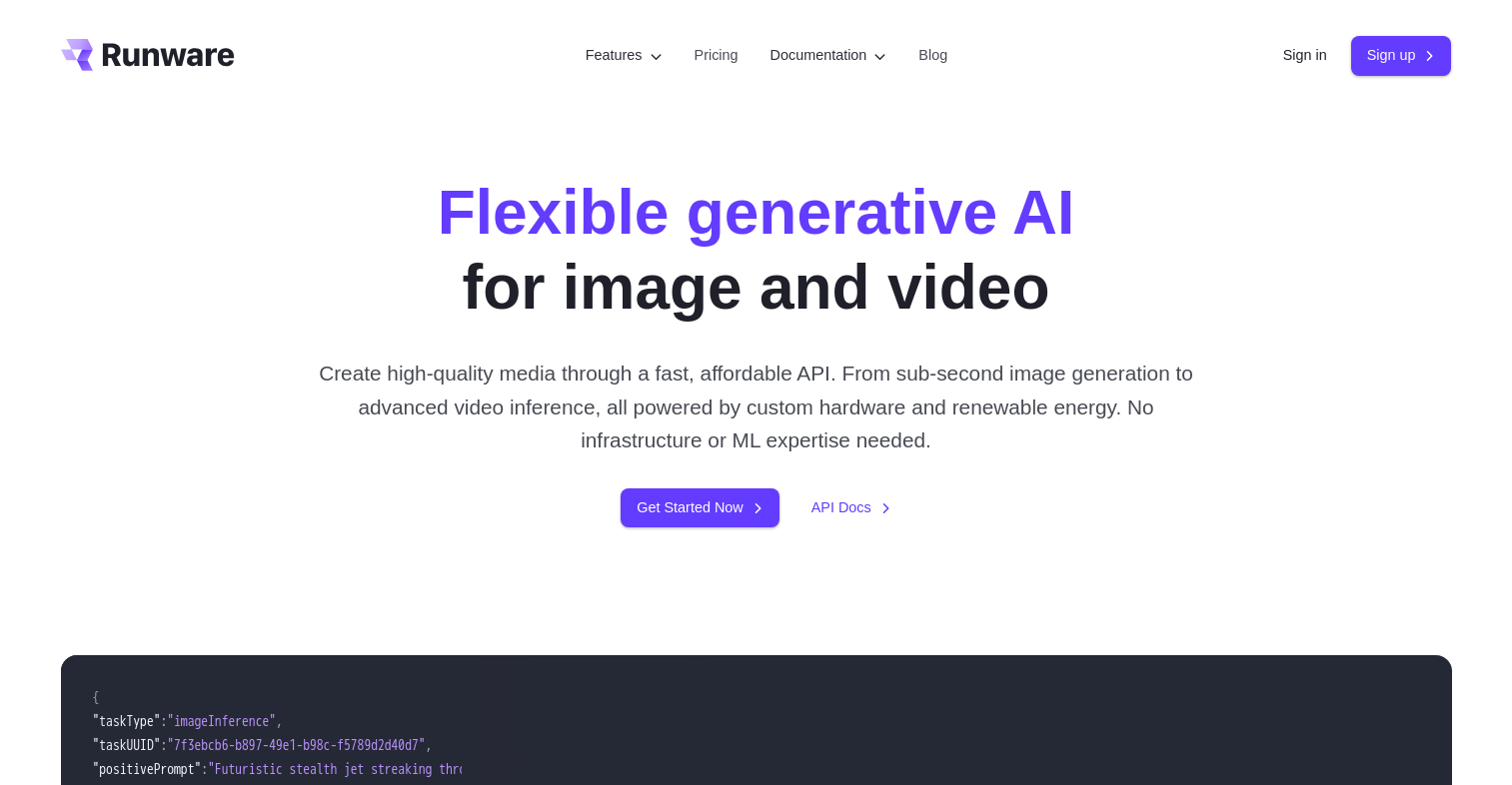 scroll, scrollTop: 0, scrollLeft: 0, axis: both 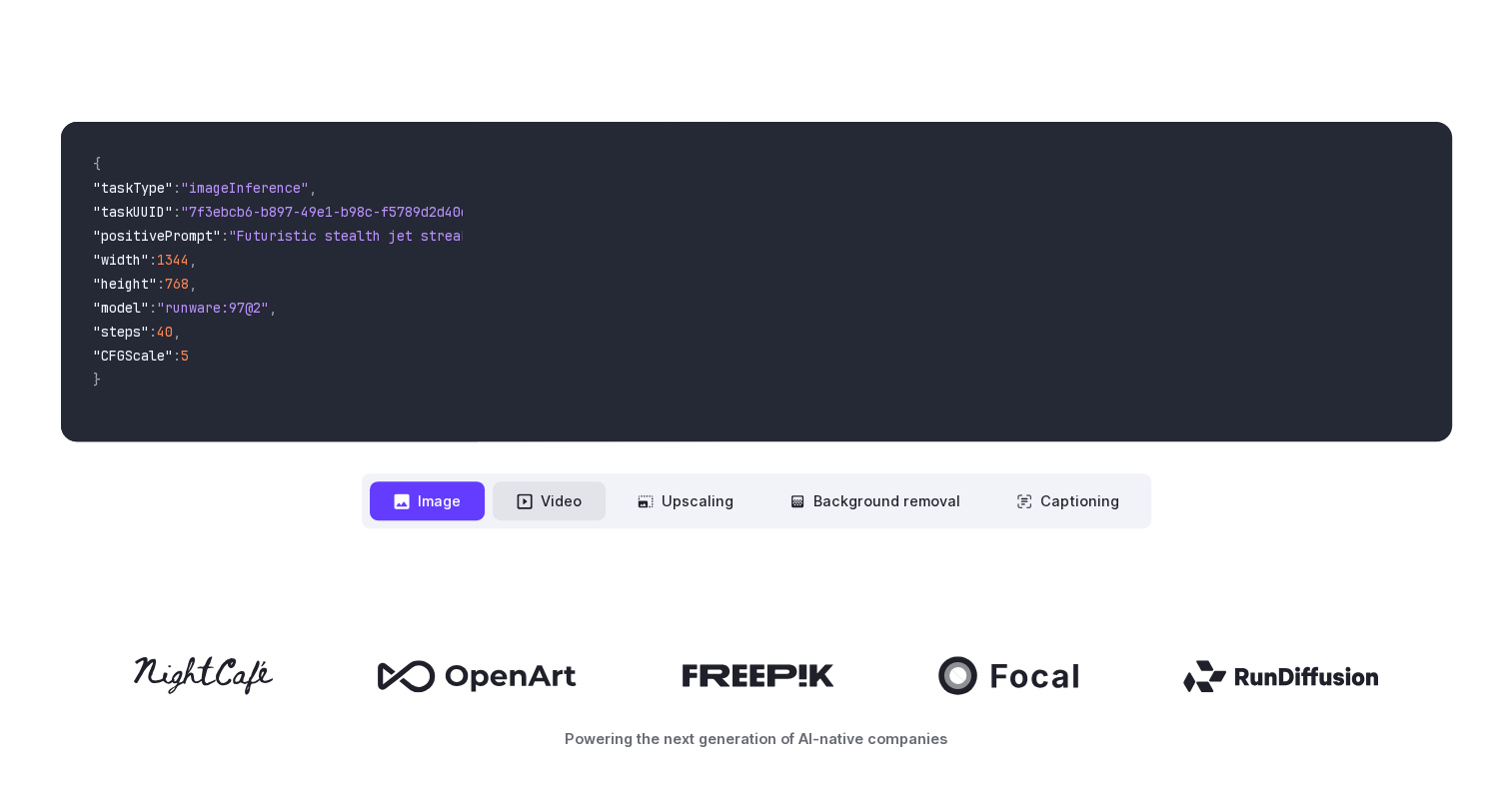 click 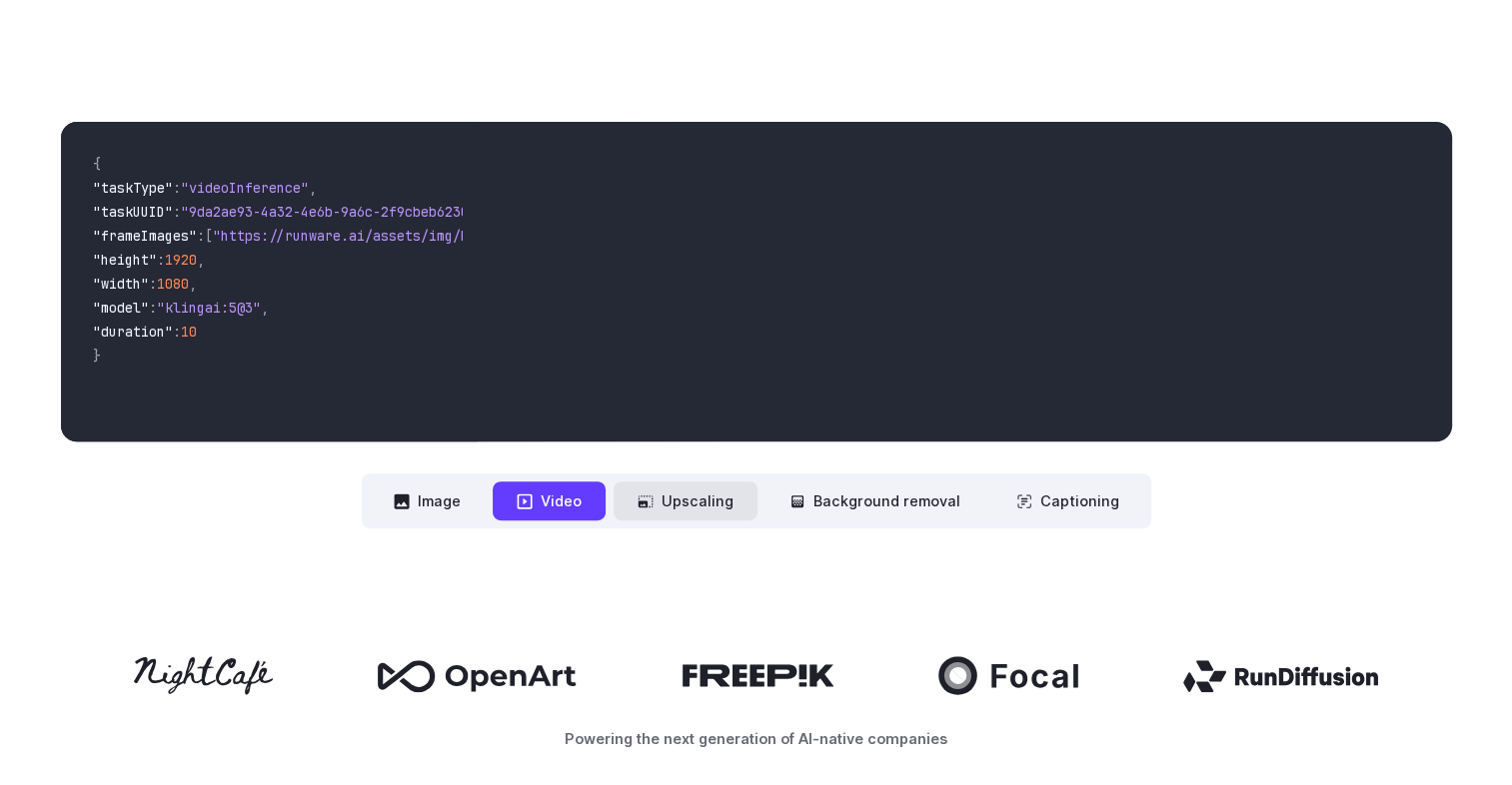 click on "Upscaling" at bounding box center [686, 500] 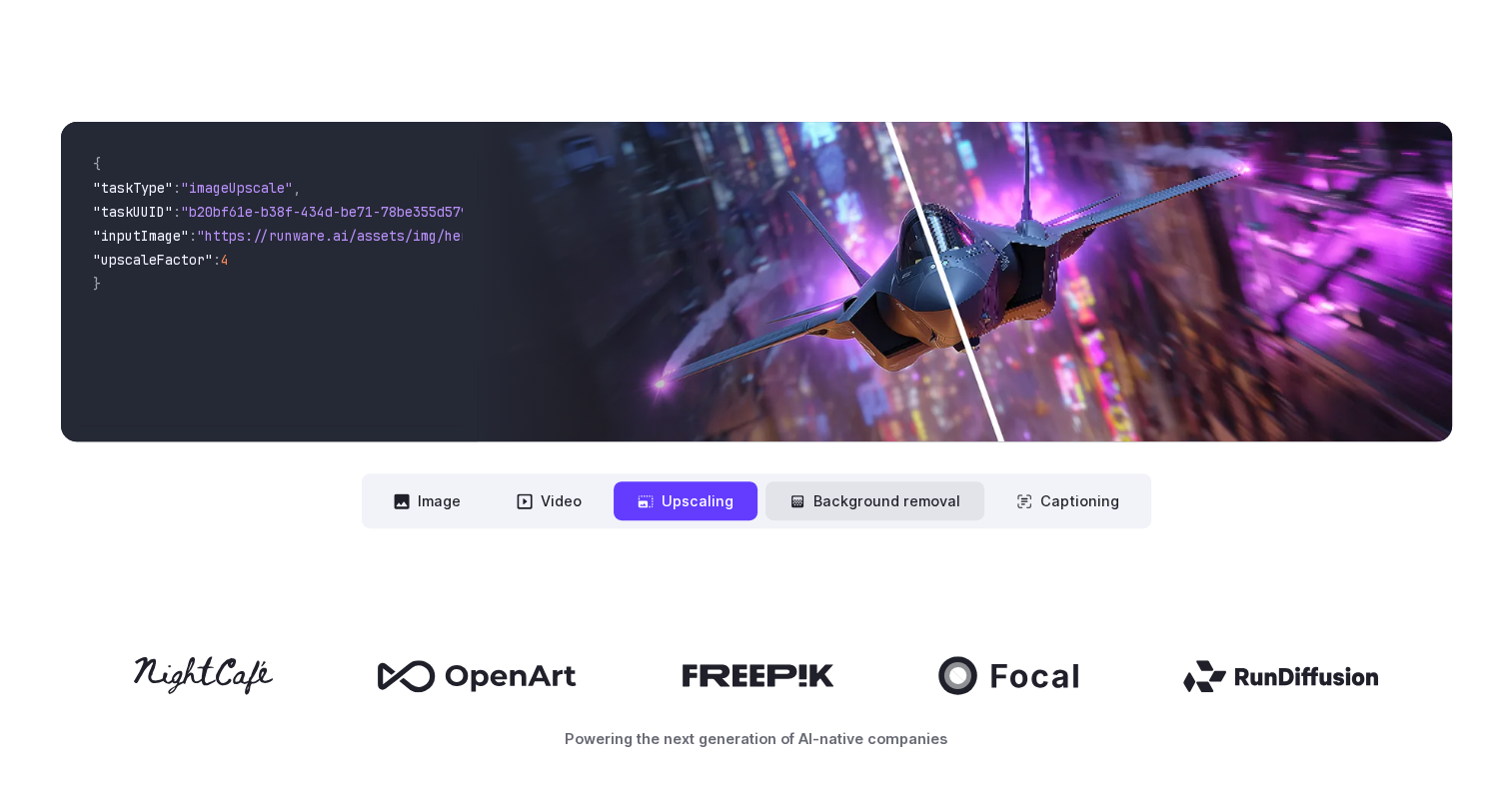 click on "Background removal" at bounding box center (874, 500) 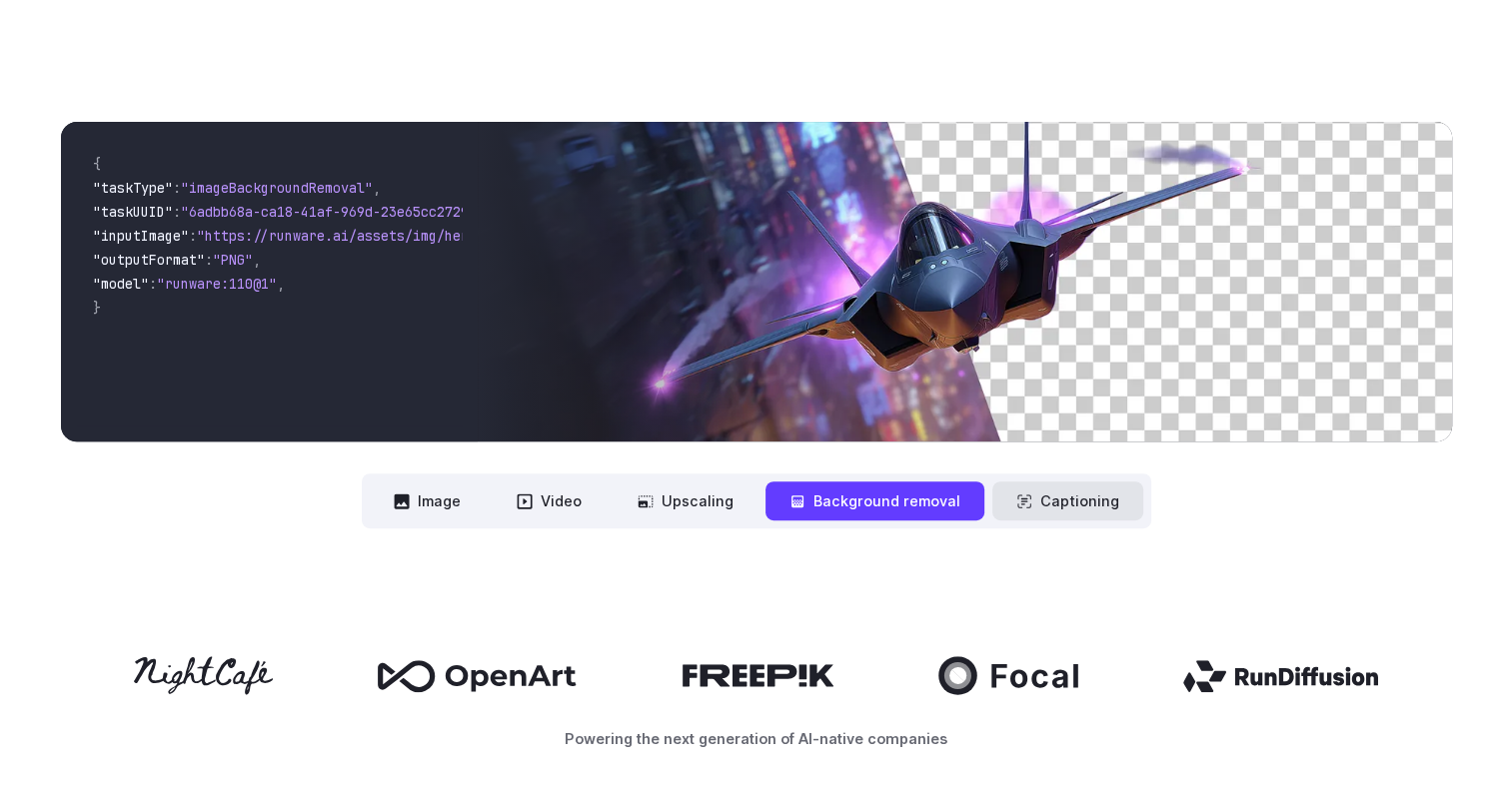 click on "Captioning" at bounding box center [1067, 500] 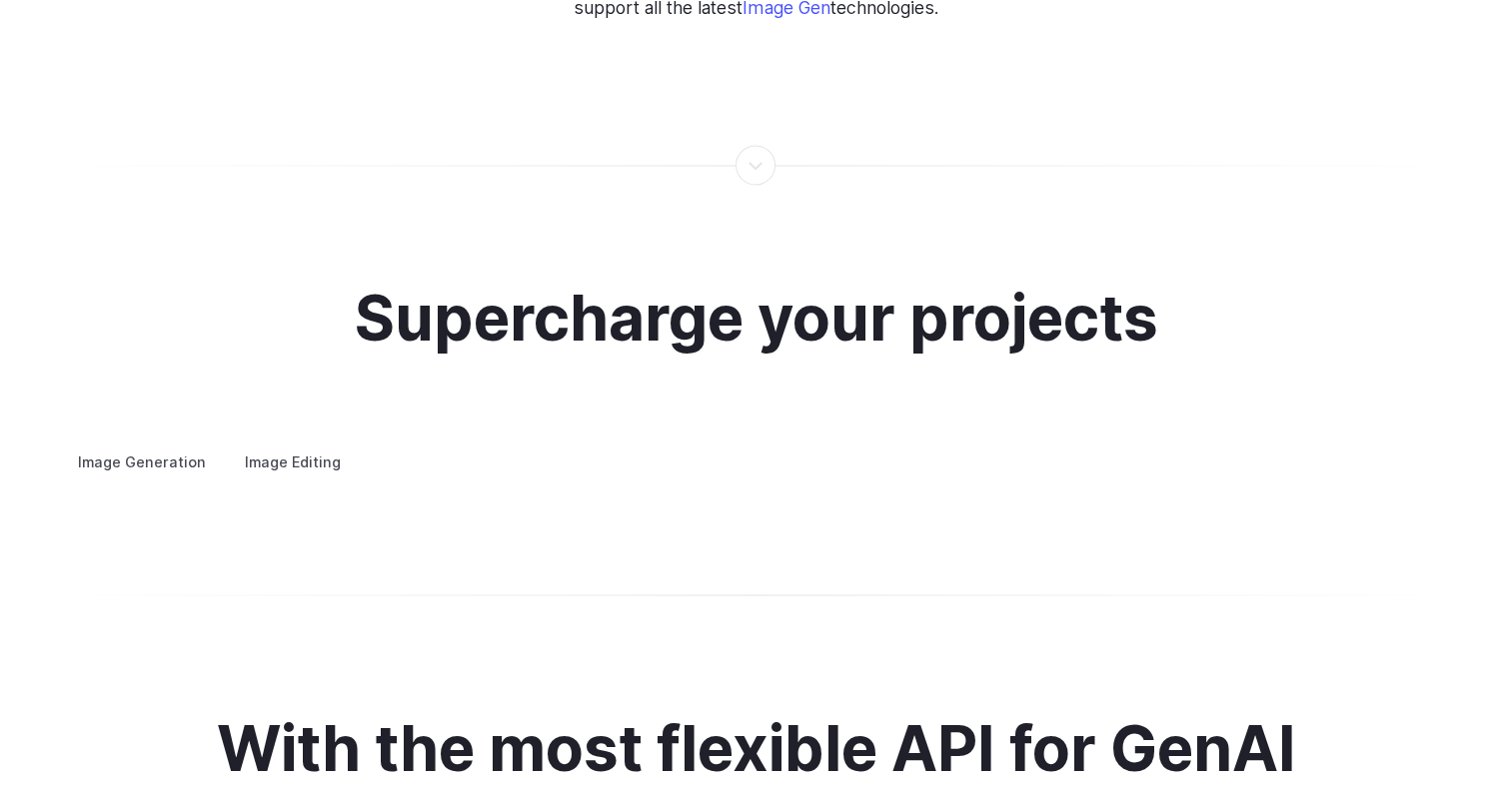 scroll, scrollTop: 3435, scrollLeft: 0, axis: vertical 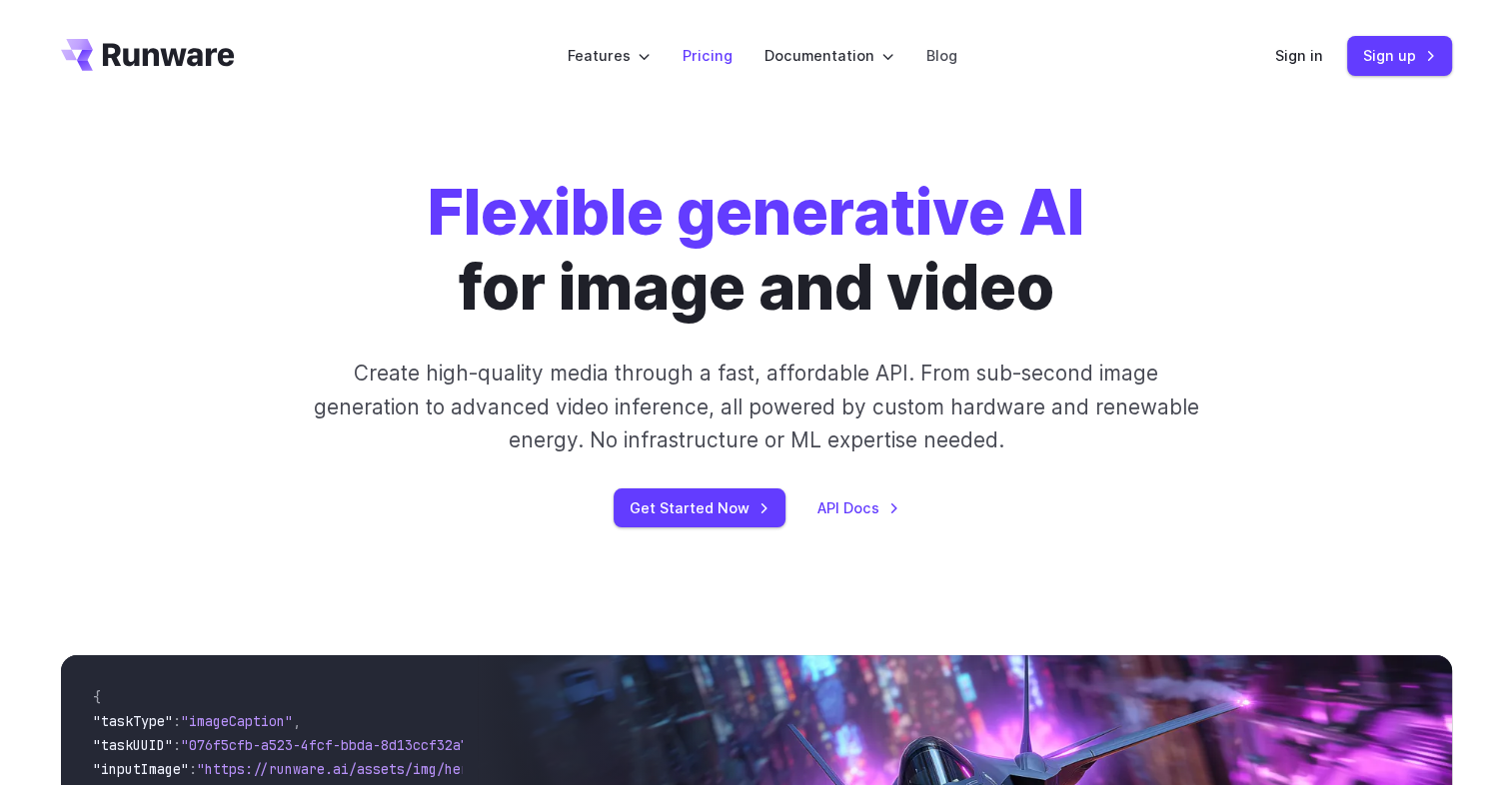 click on "Pricing" at bounding box center [708, 55] 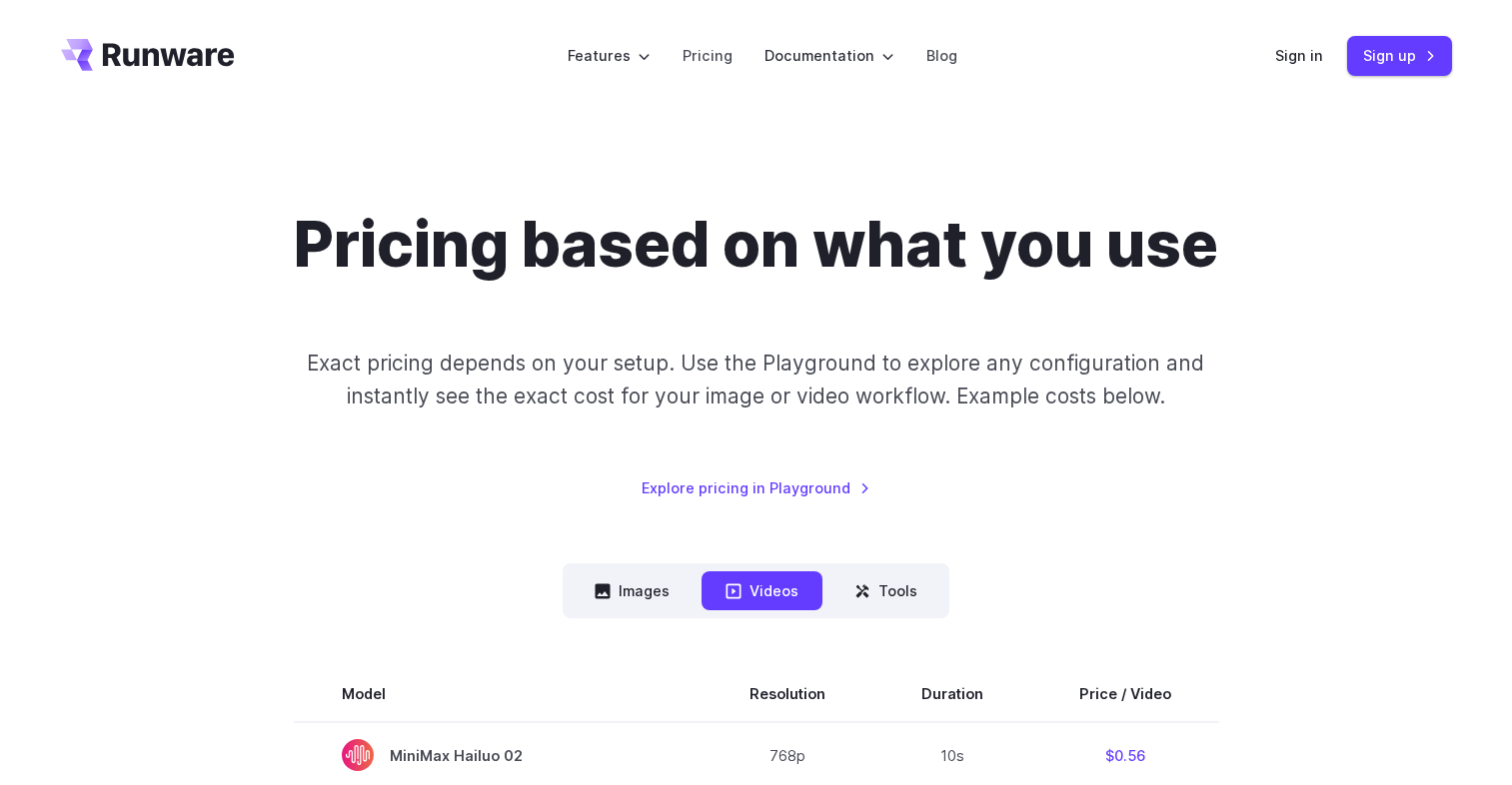 scroll, scrollTop: 0, scrollLeft: 0, axis: both 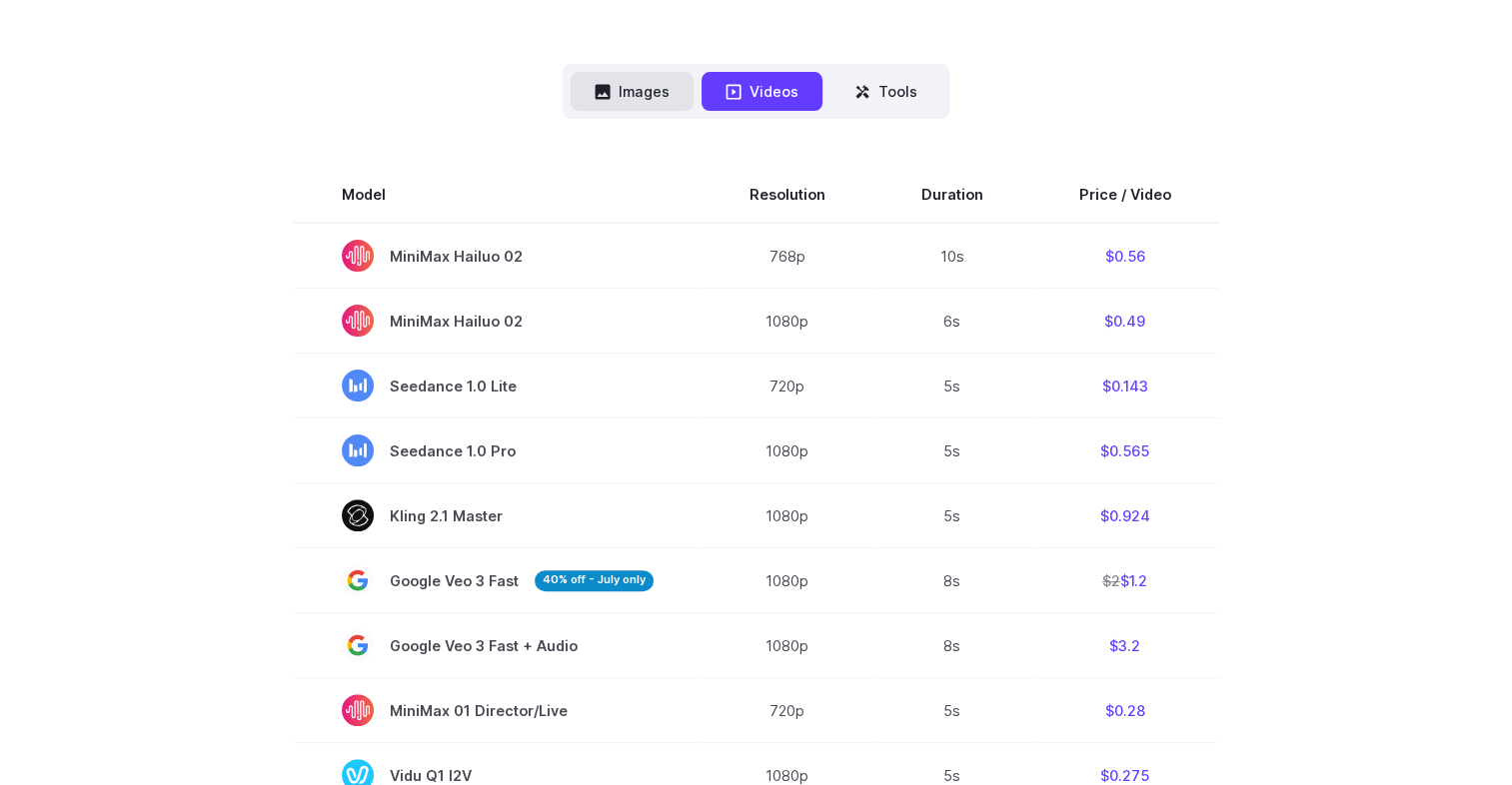 click on "Images" at bounding box center (632, 91) 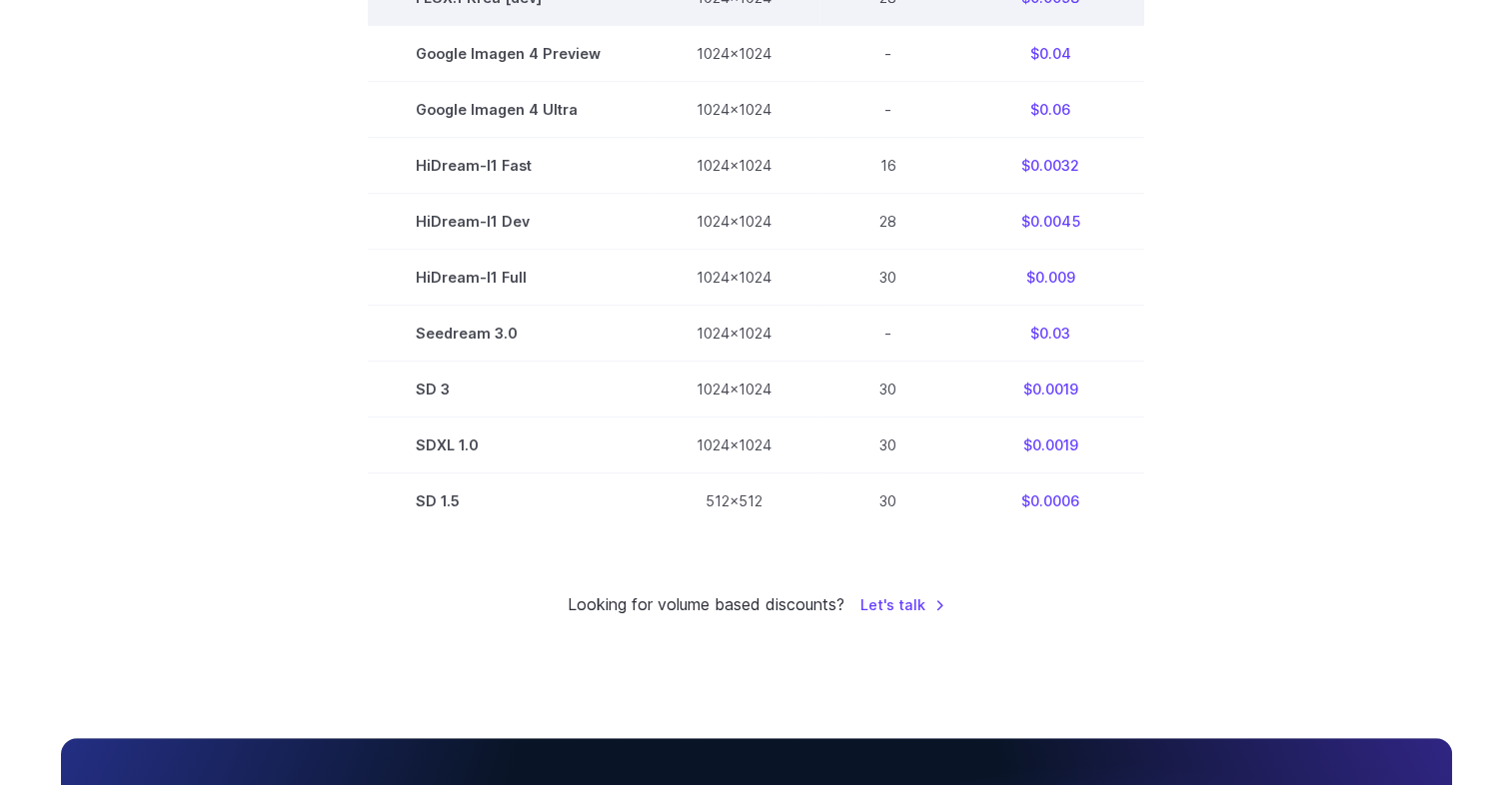 scroll, scrollTop: 1087, scrollLeft: 0, axis: vertical 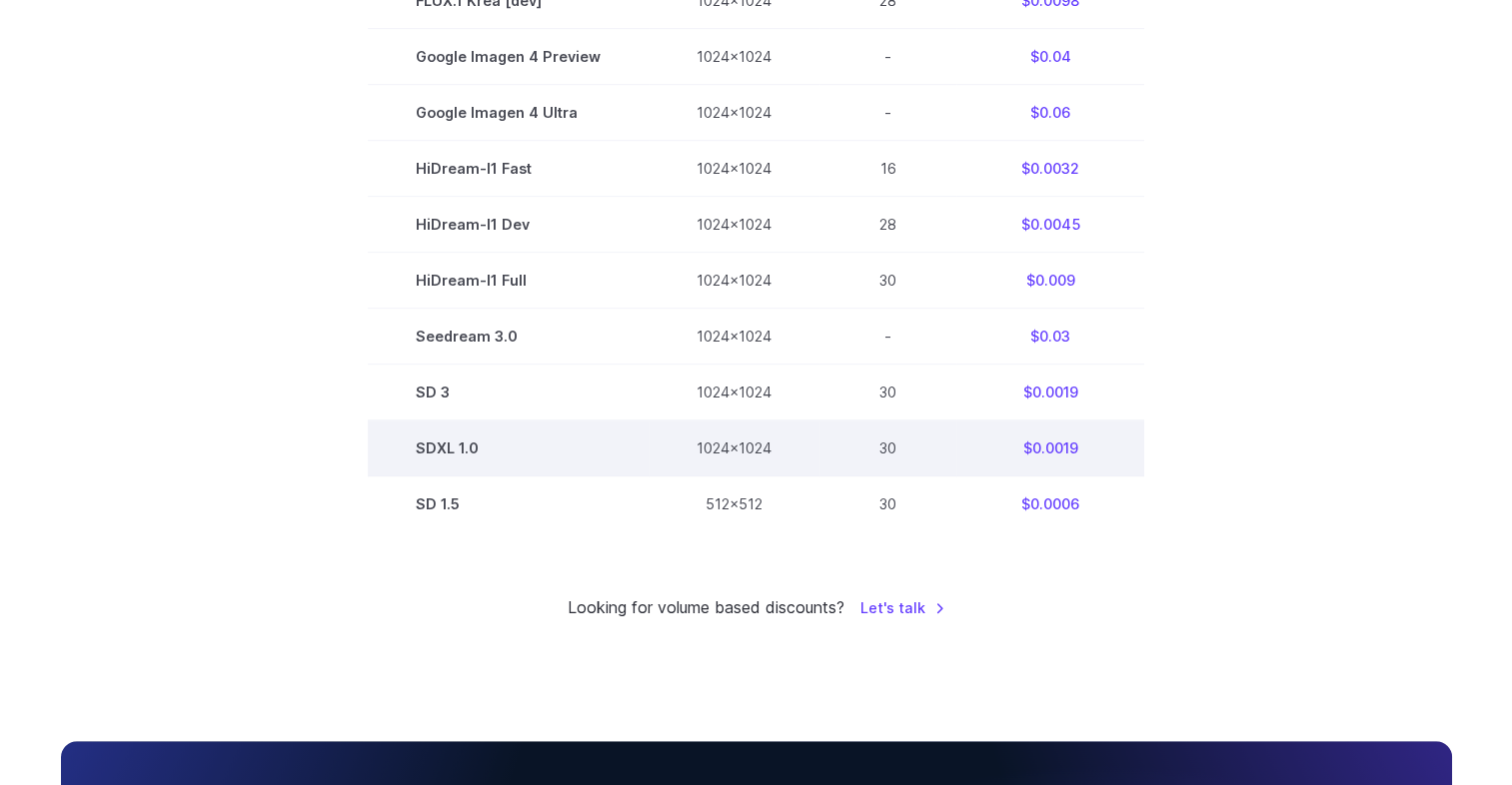 click on "$0.0019" at bounding box center [1050, 448] 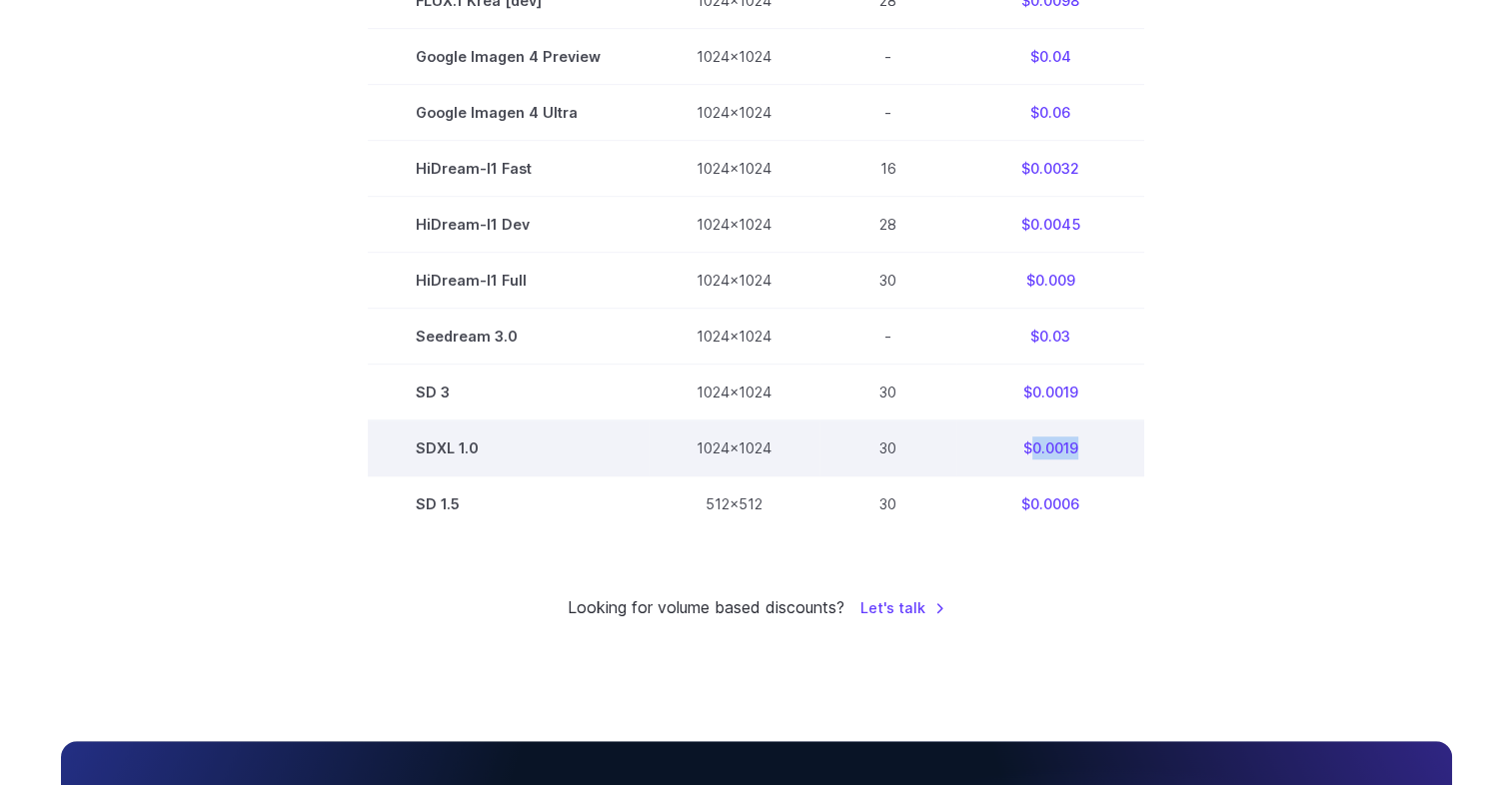 click on "$0.0019" at bounding box center (1050, 448) 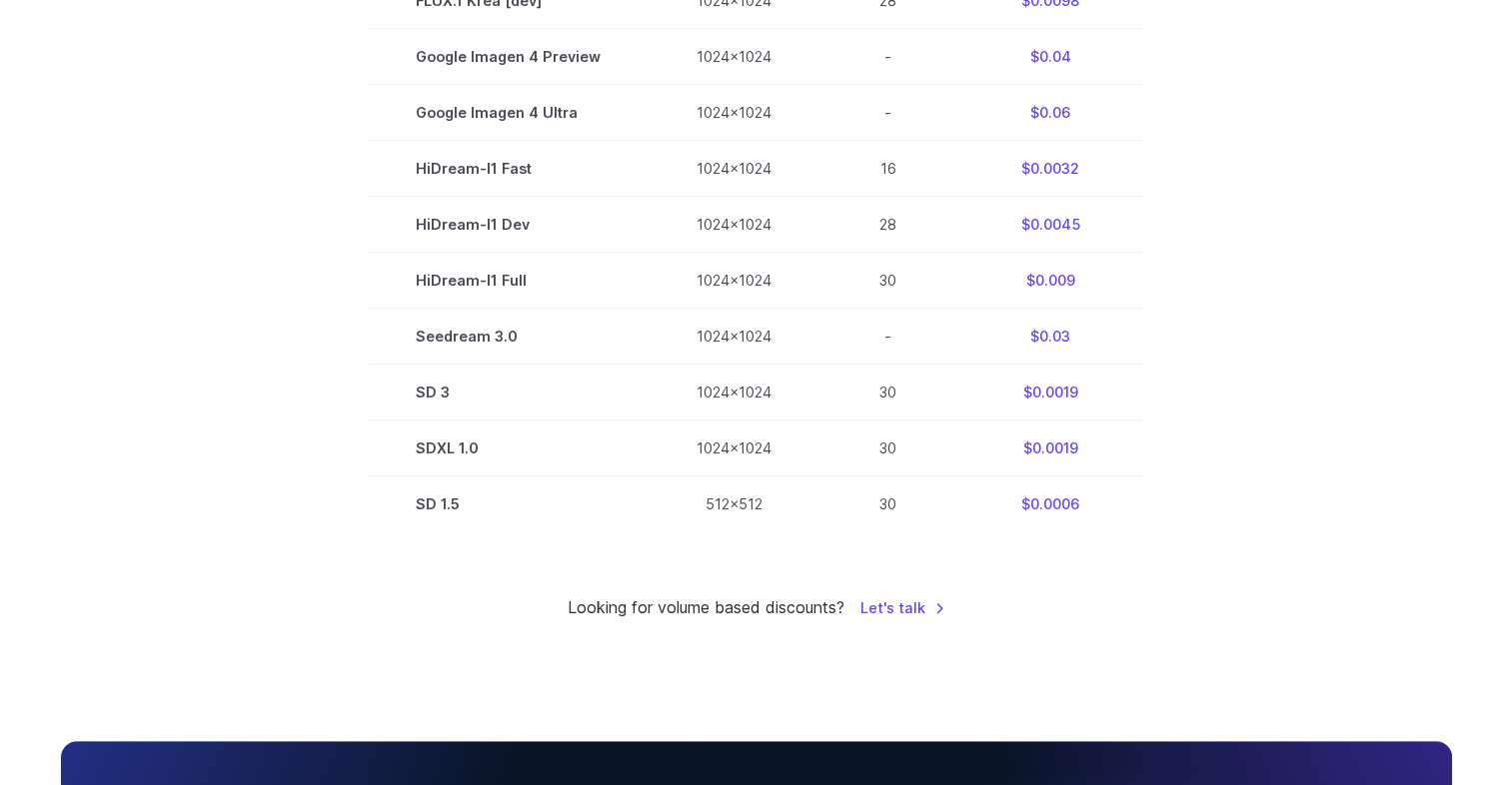 drag, startPoint x: 1061, startPoint y: 457, endPoint x: 1280, endPoint y: 394, distance: 227.88155 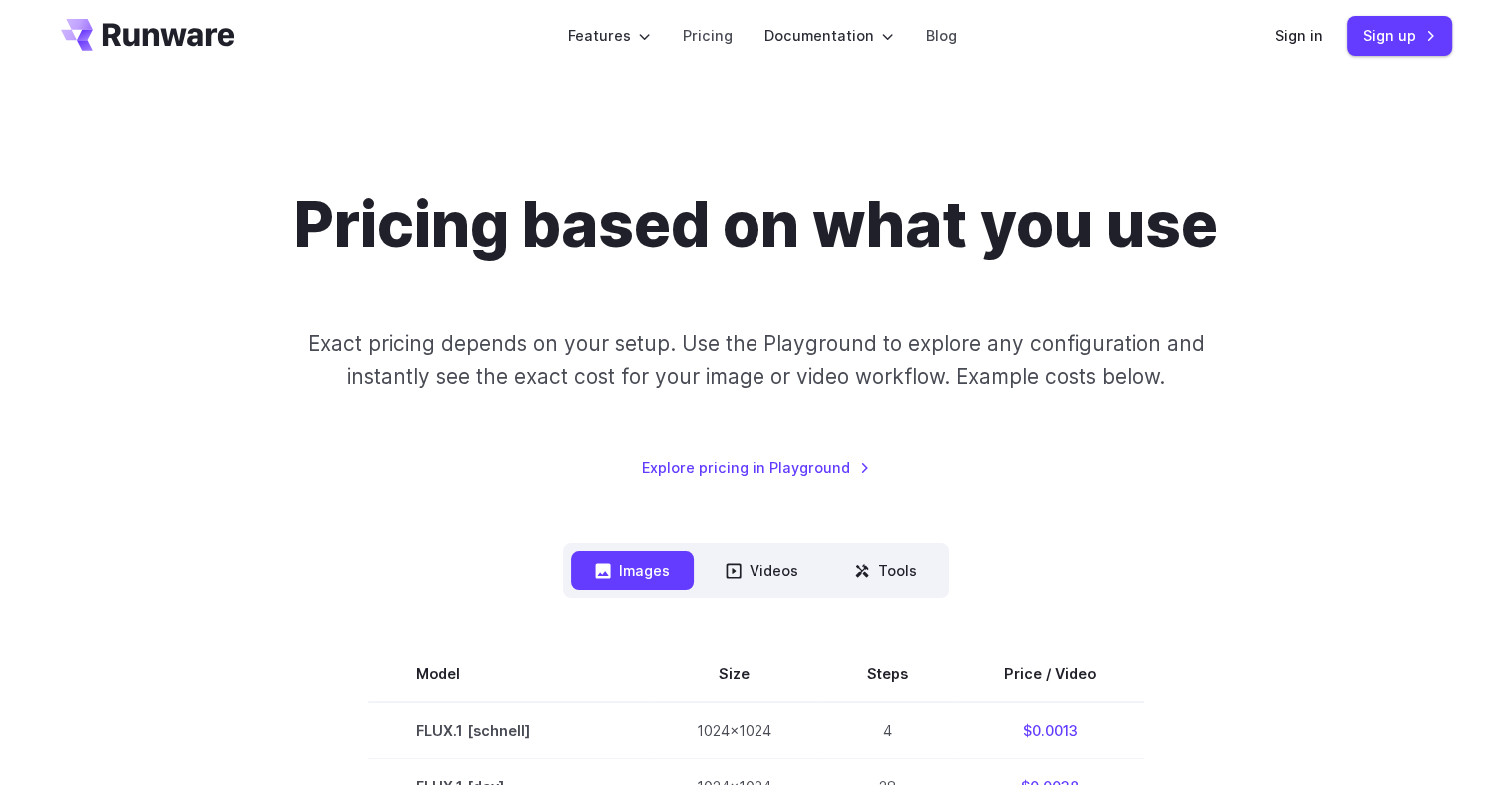 scroll, scrollTop: 0, scrollLeft: 0, axis: both 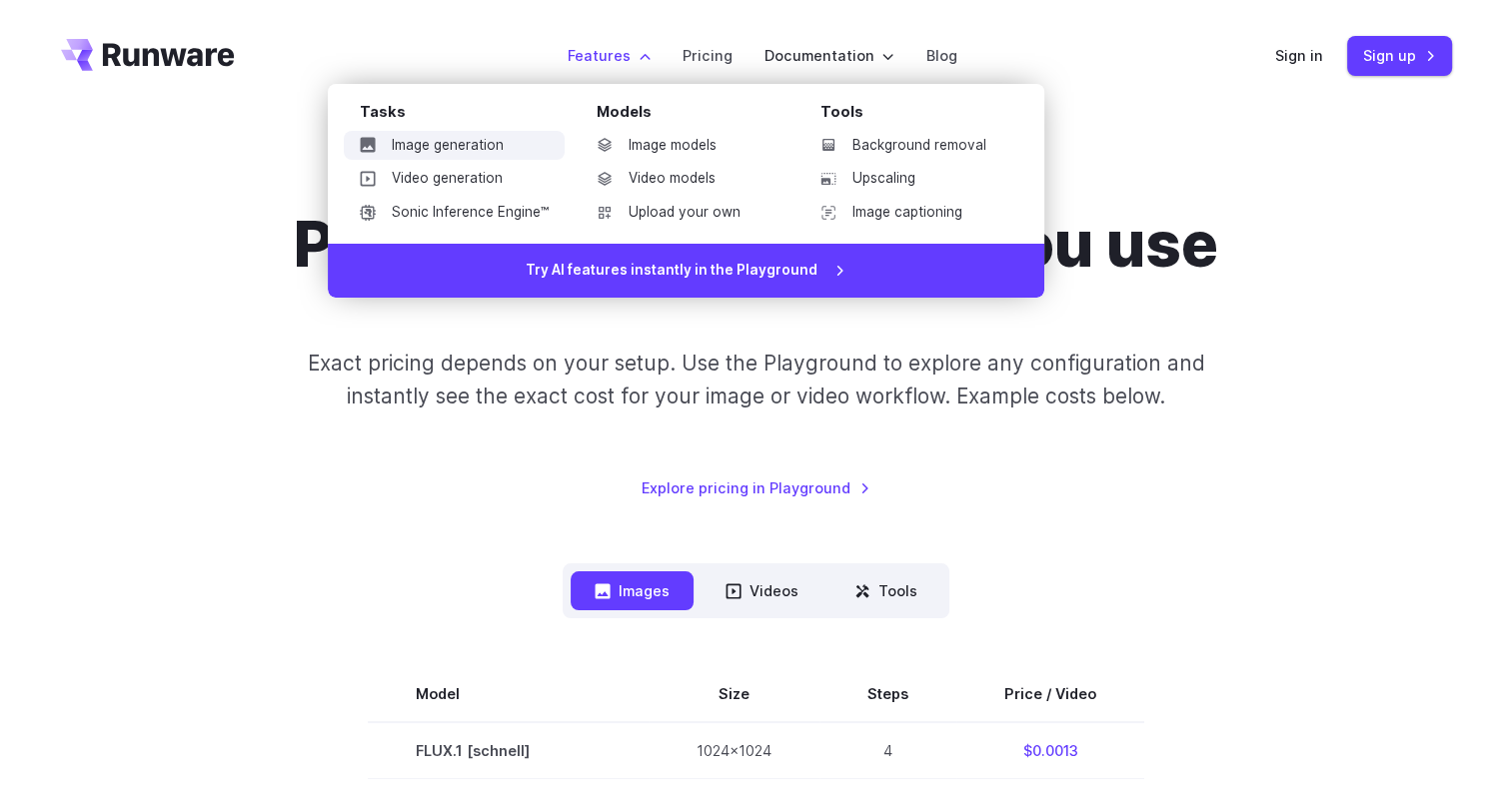 click on "Image generation" at bounding box center (454, 146) 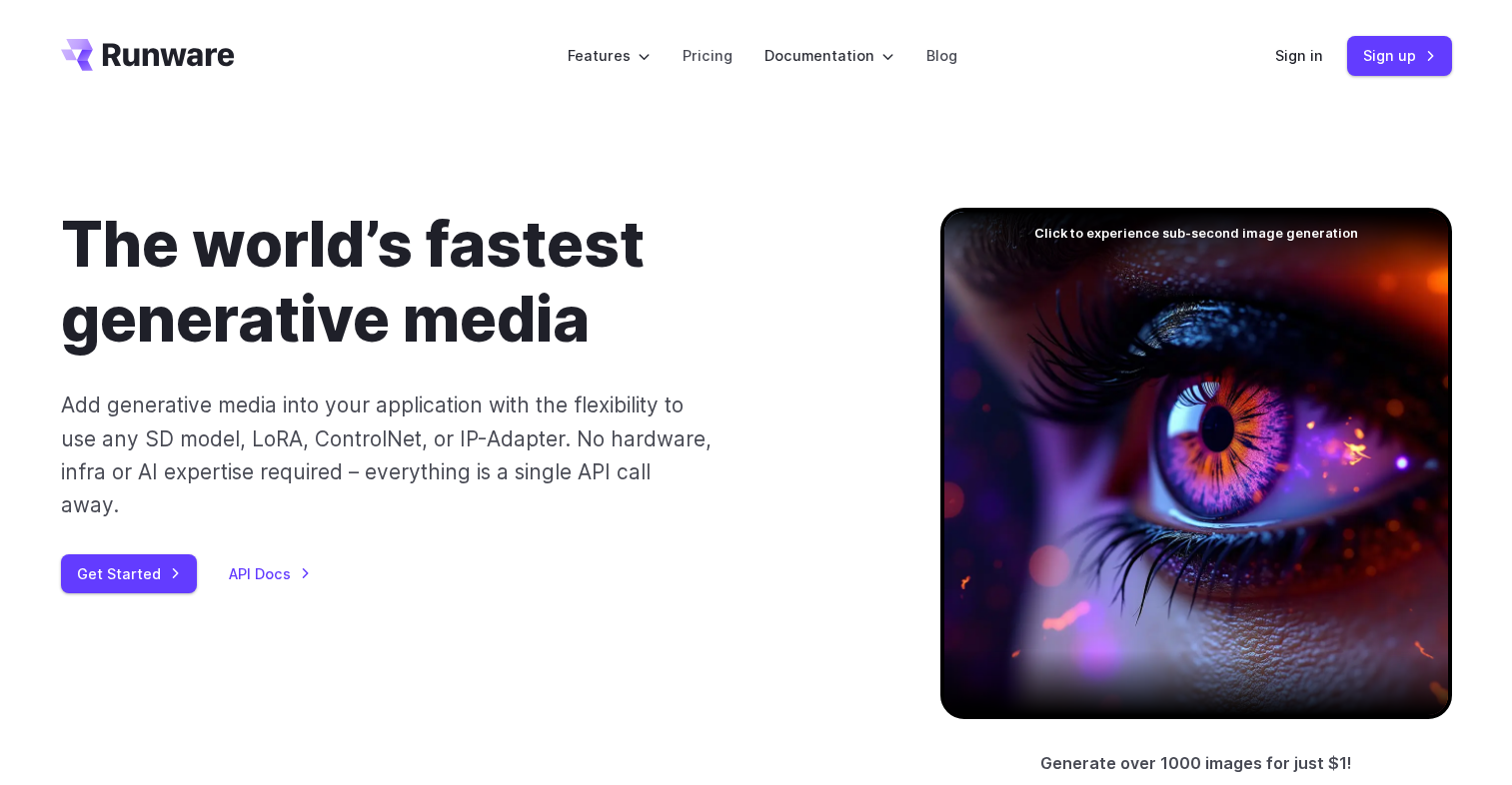 scroll, scrollTop: 0, scrollLeft: 0, axis: both 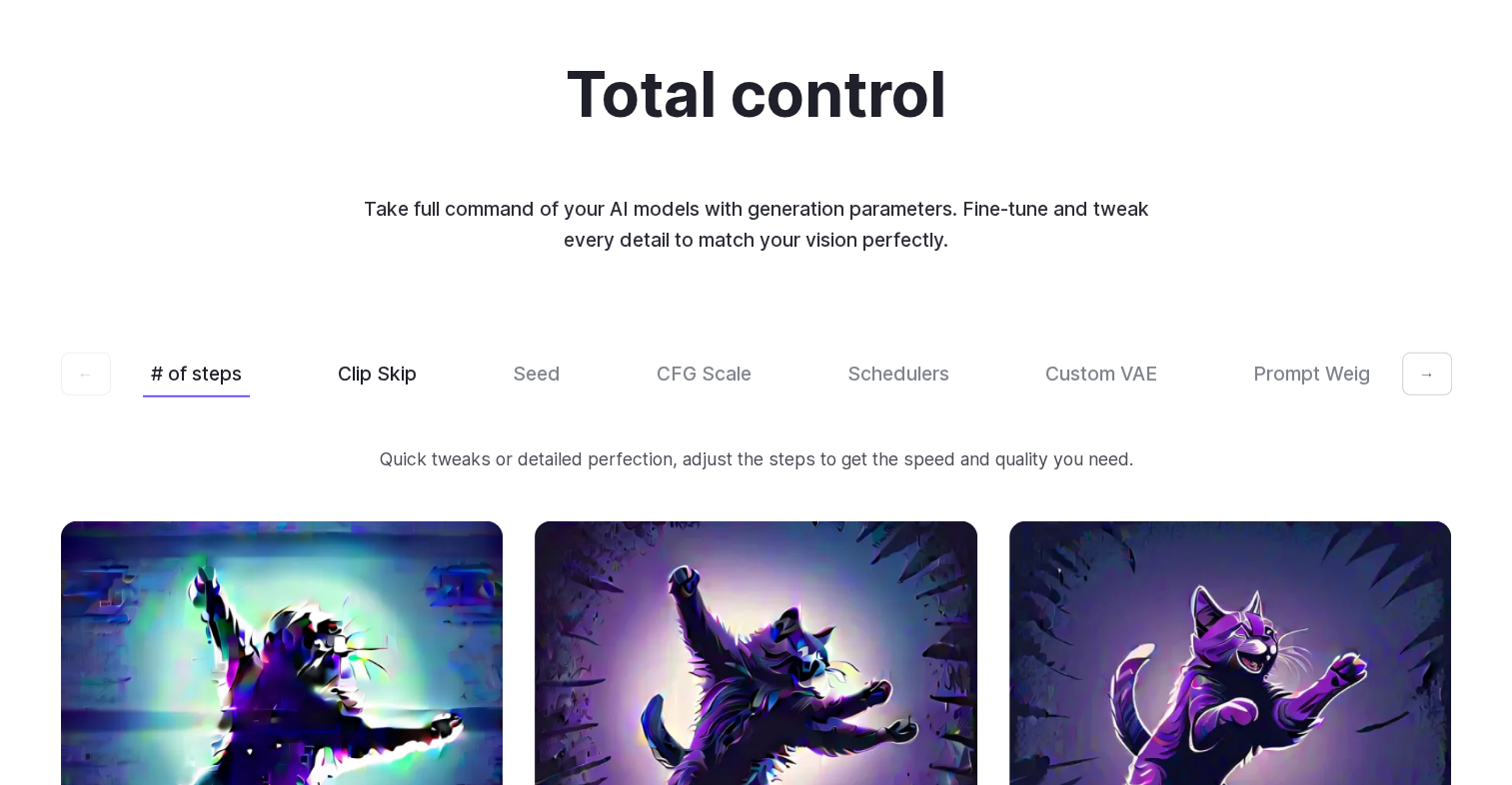 click on "Clip Skip" at bounding box center [377, 374] 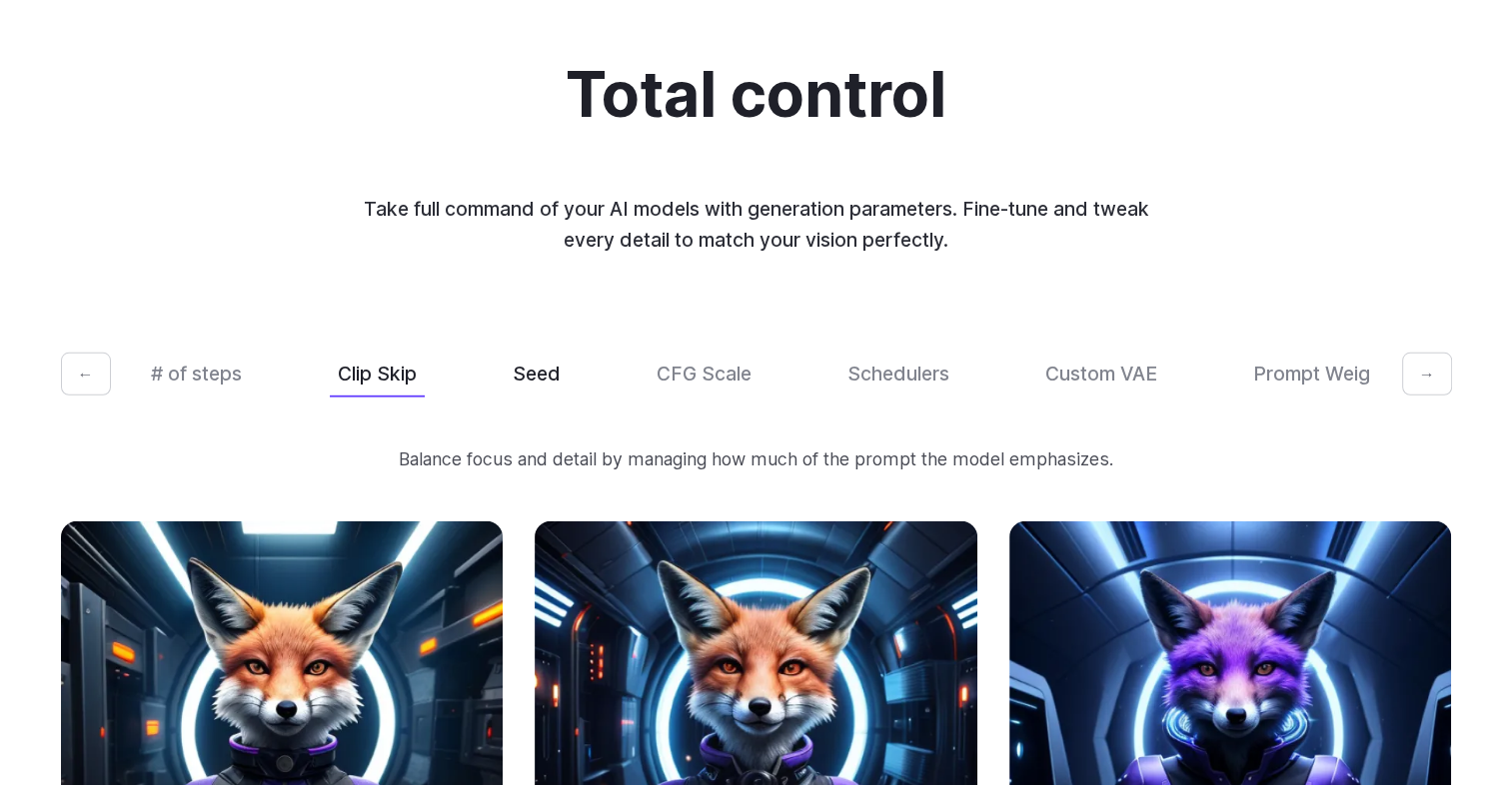 click on "Seed" at bounding box center (537, 374) 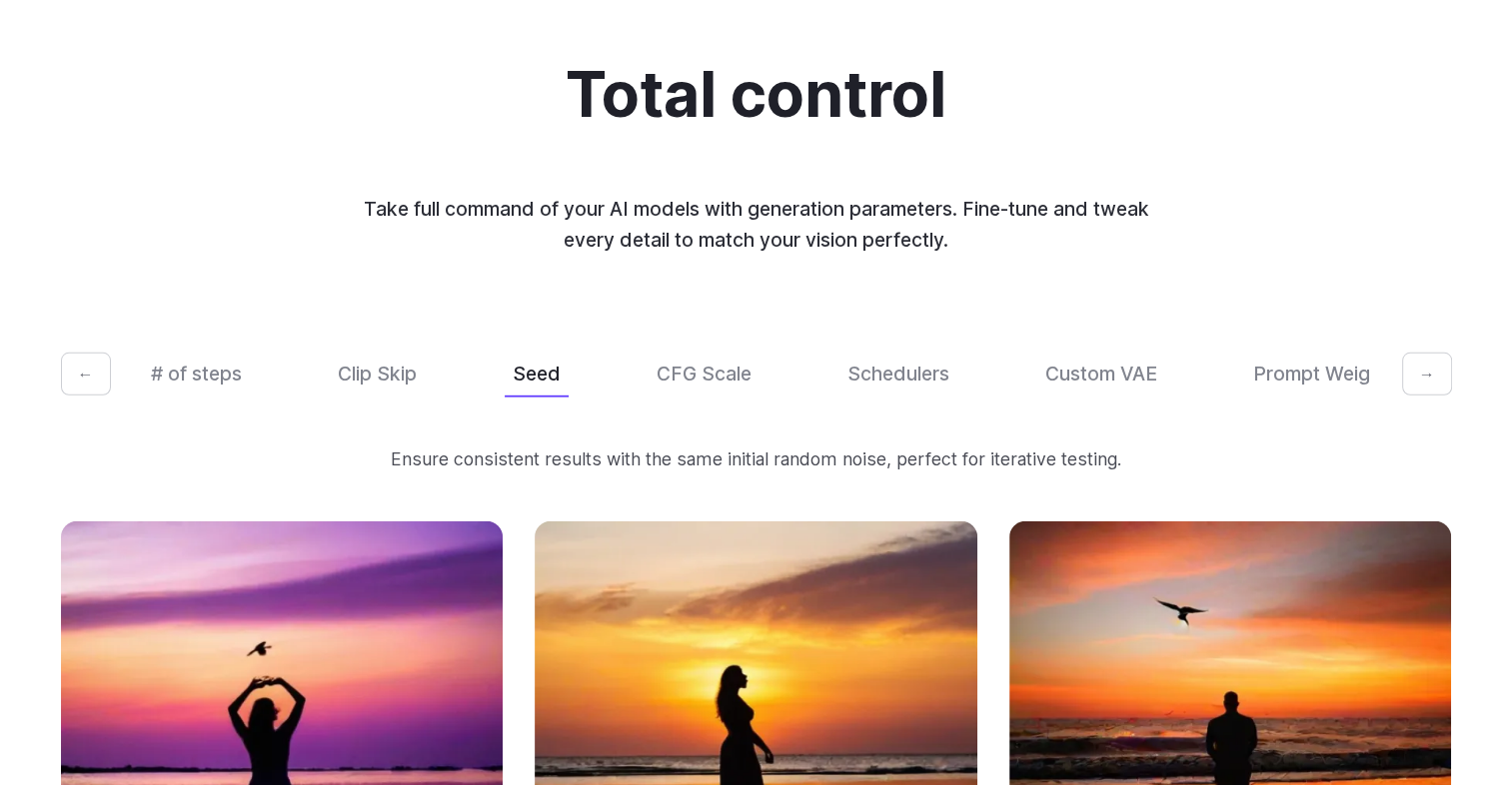 click on "# of steps Clip Skip Seed CFG Scale Schedulers Custom VAE Prompt Weights" at bounding box center [756, 374] 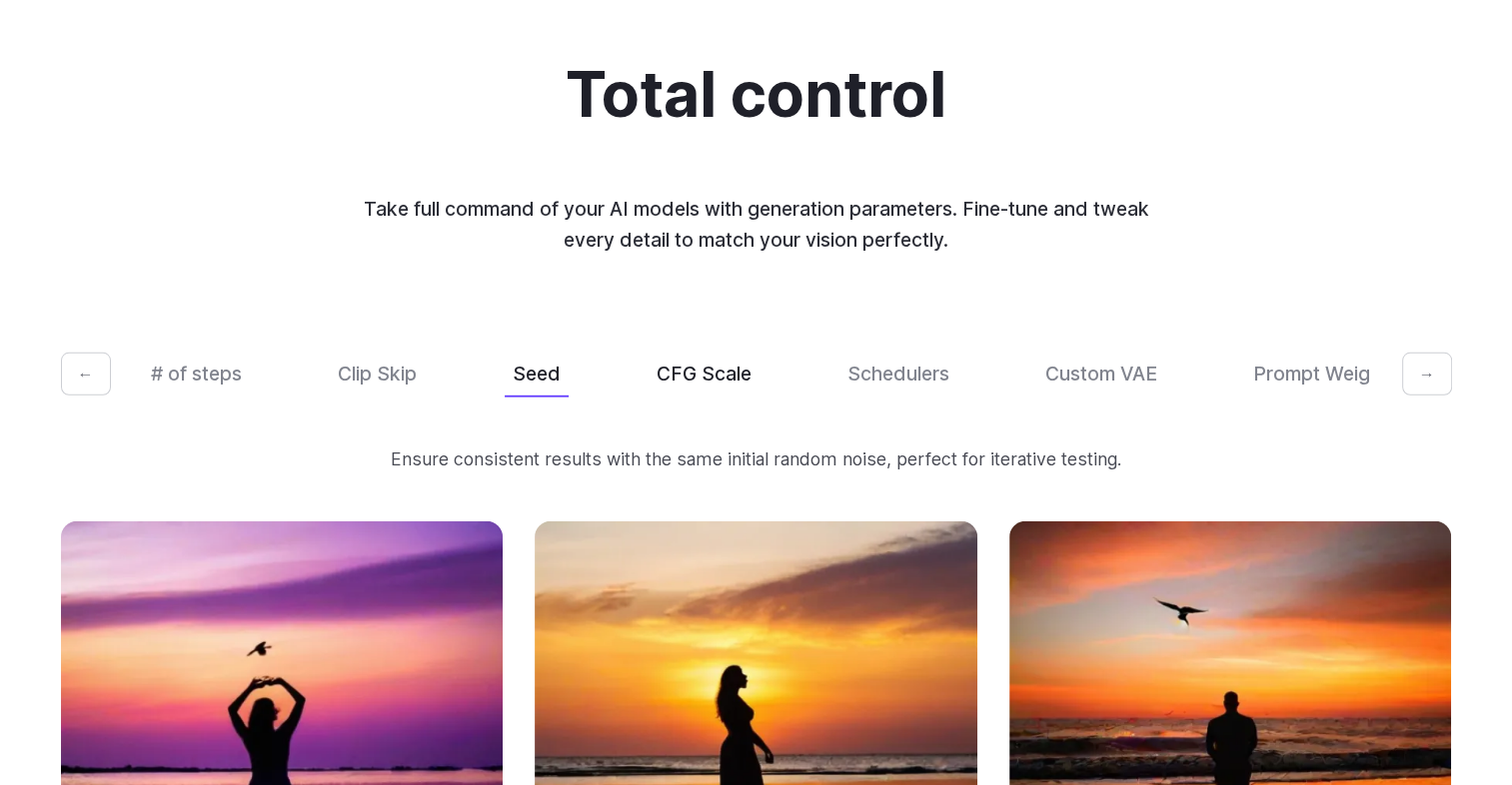 click on "CFG Scale" at bounding box center (704, 374) 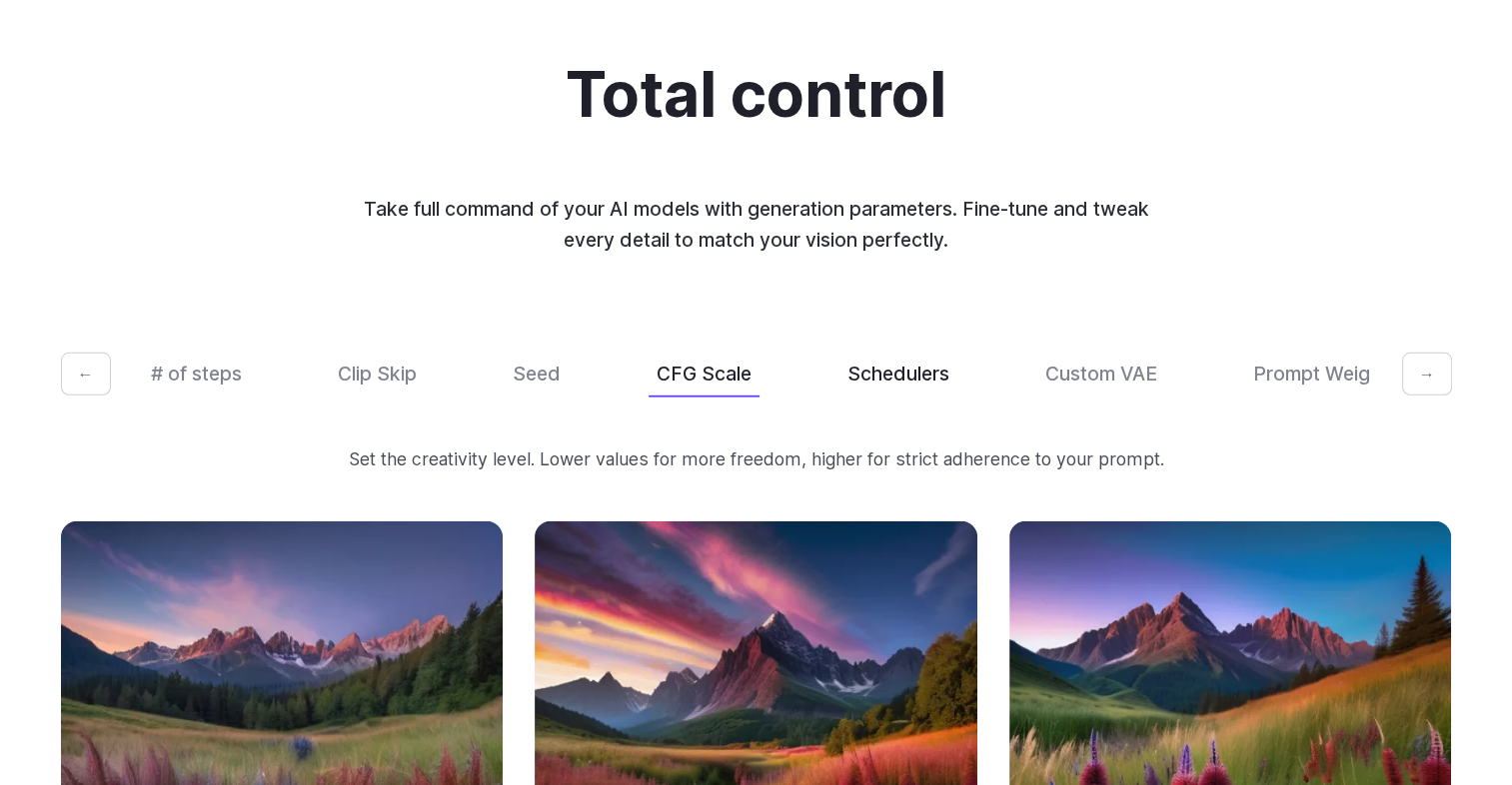 click on "Schedulers" at bounding box center [898, 374] 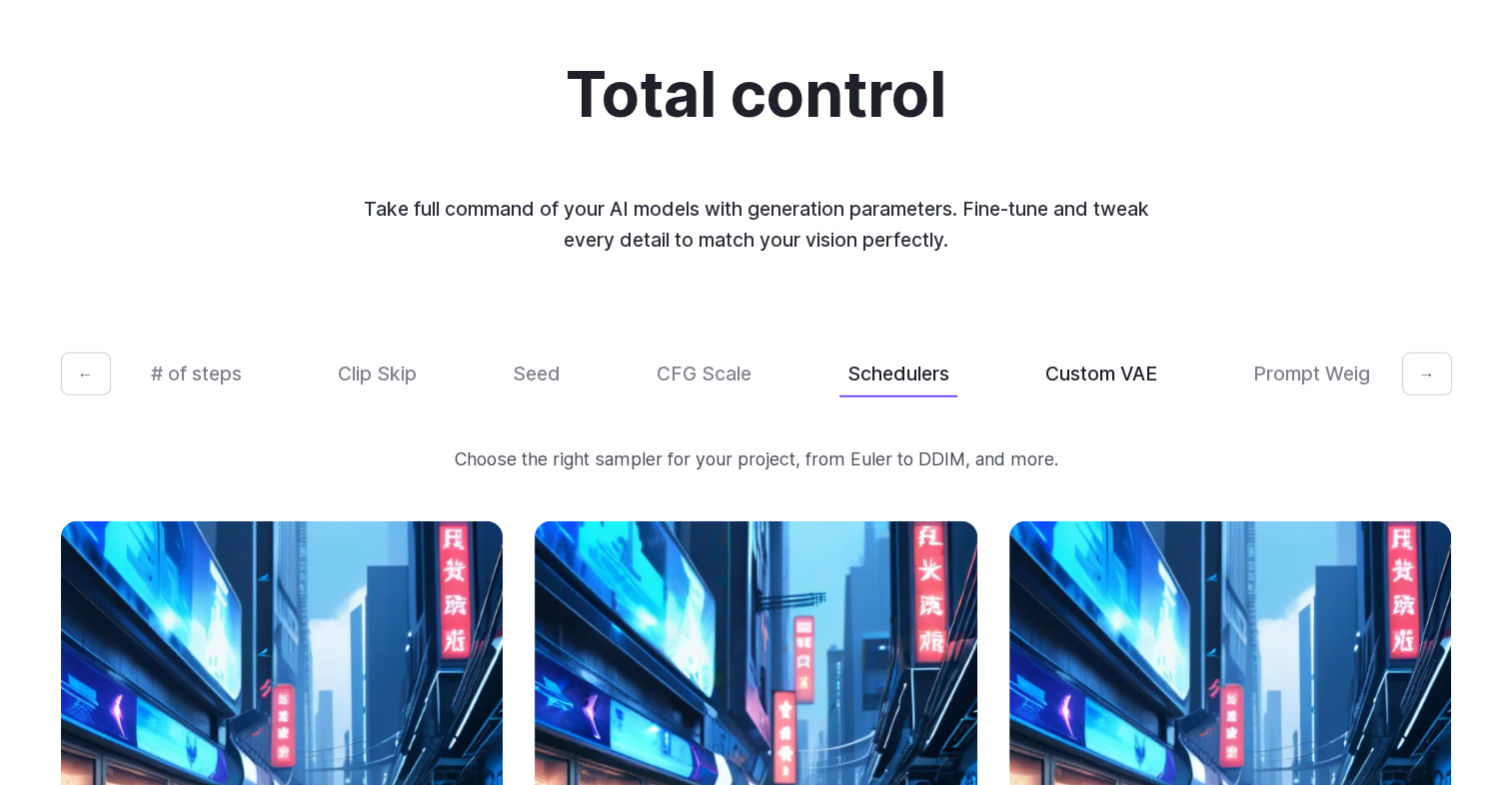 click on "Custom VAE" at bounding box center [1101, 374] 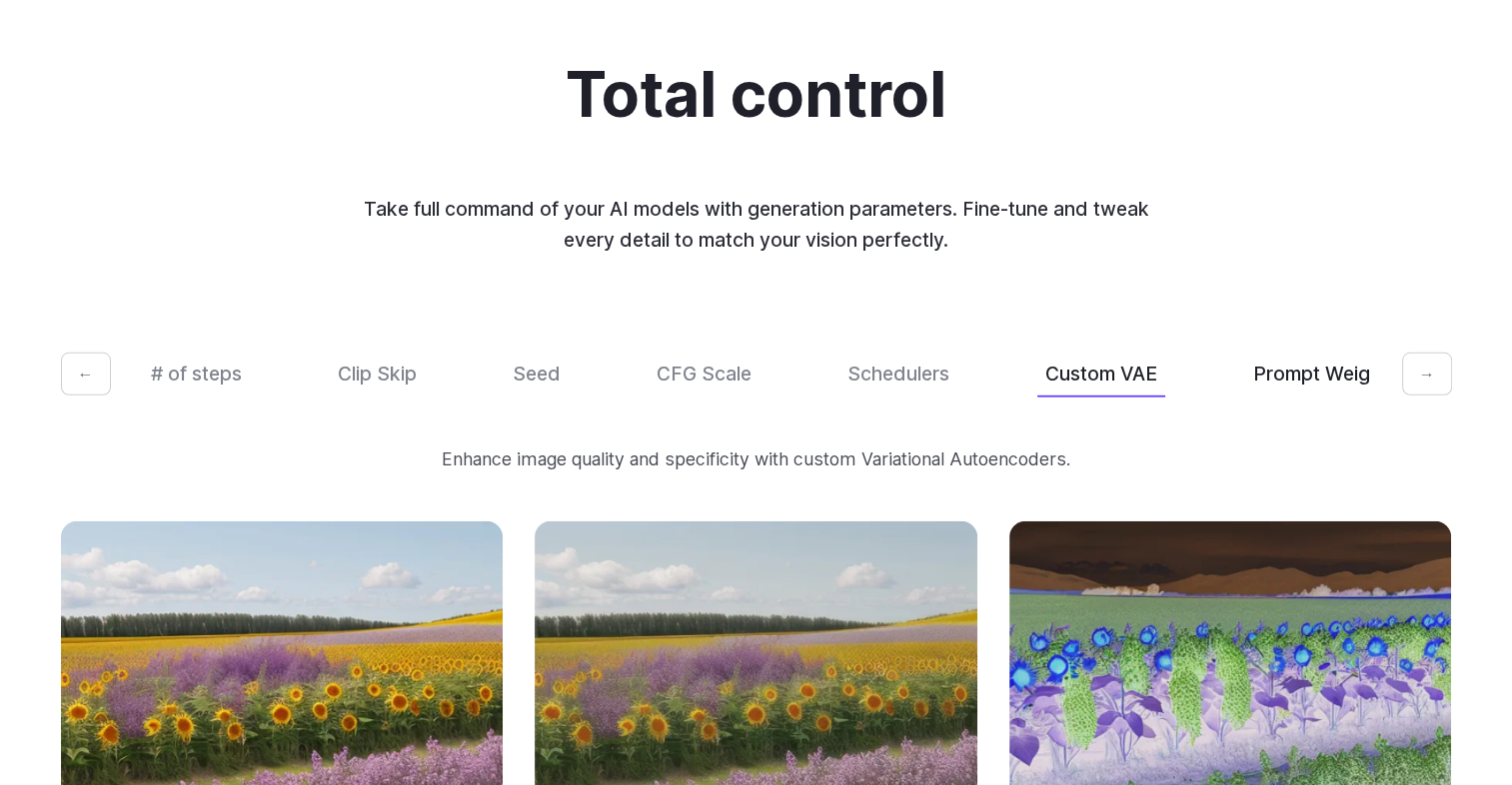 click on "Prompt Weights" at bounding box center [1325, 374] 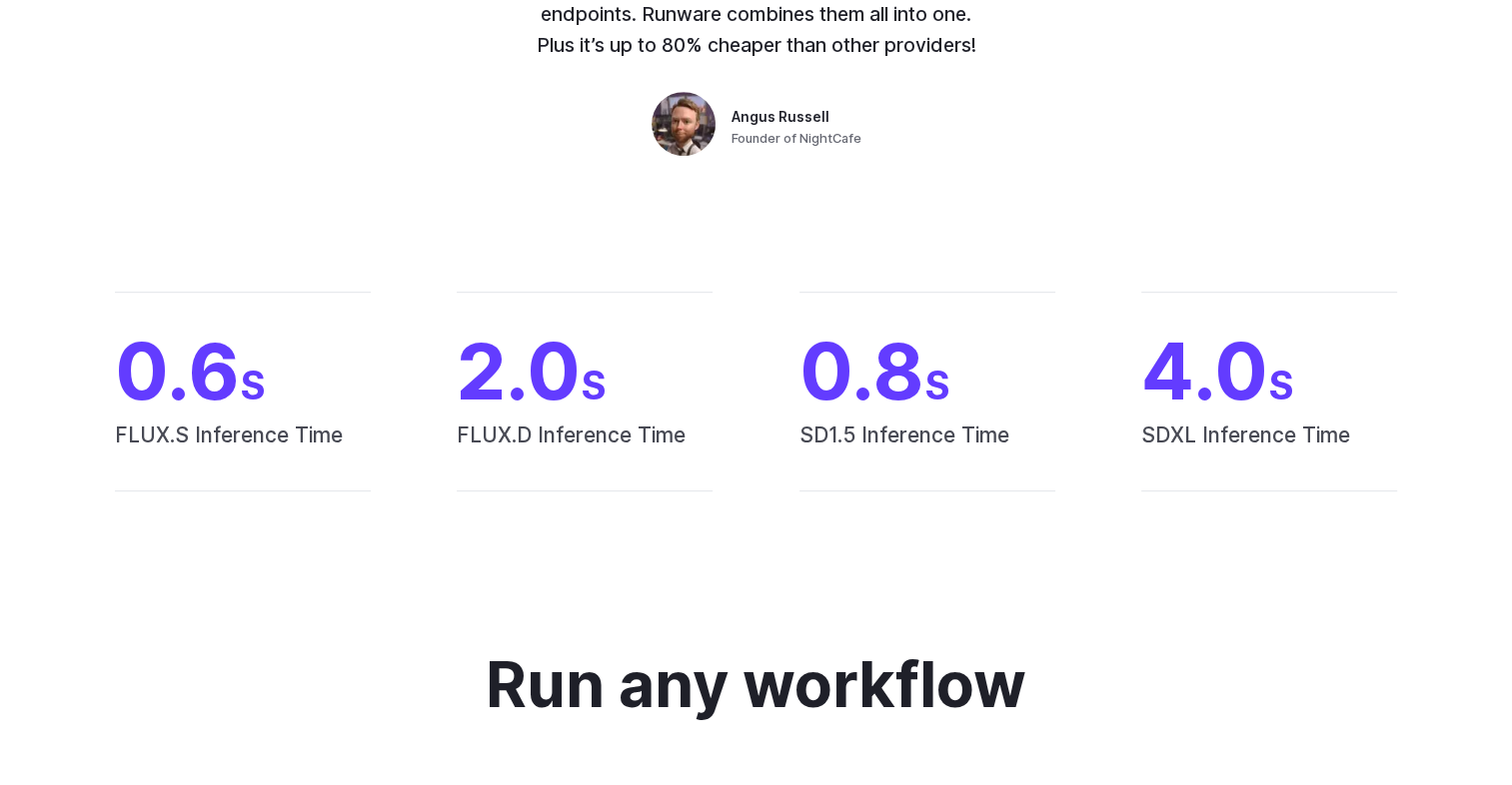 scroll, scrollTop: 0, scrollLeft: 0, axis: both 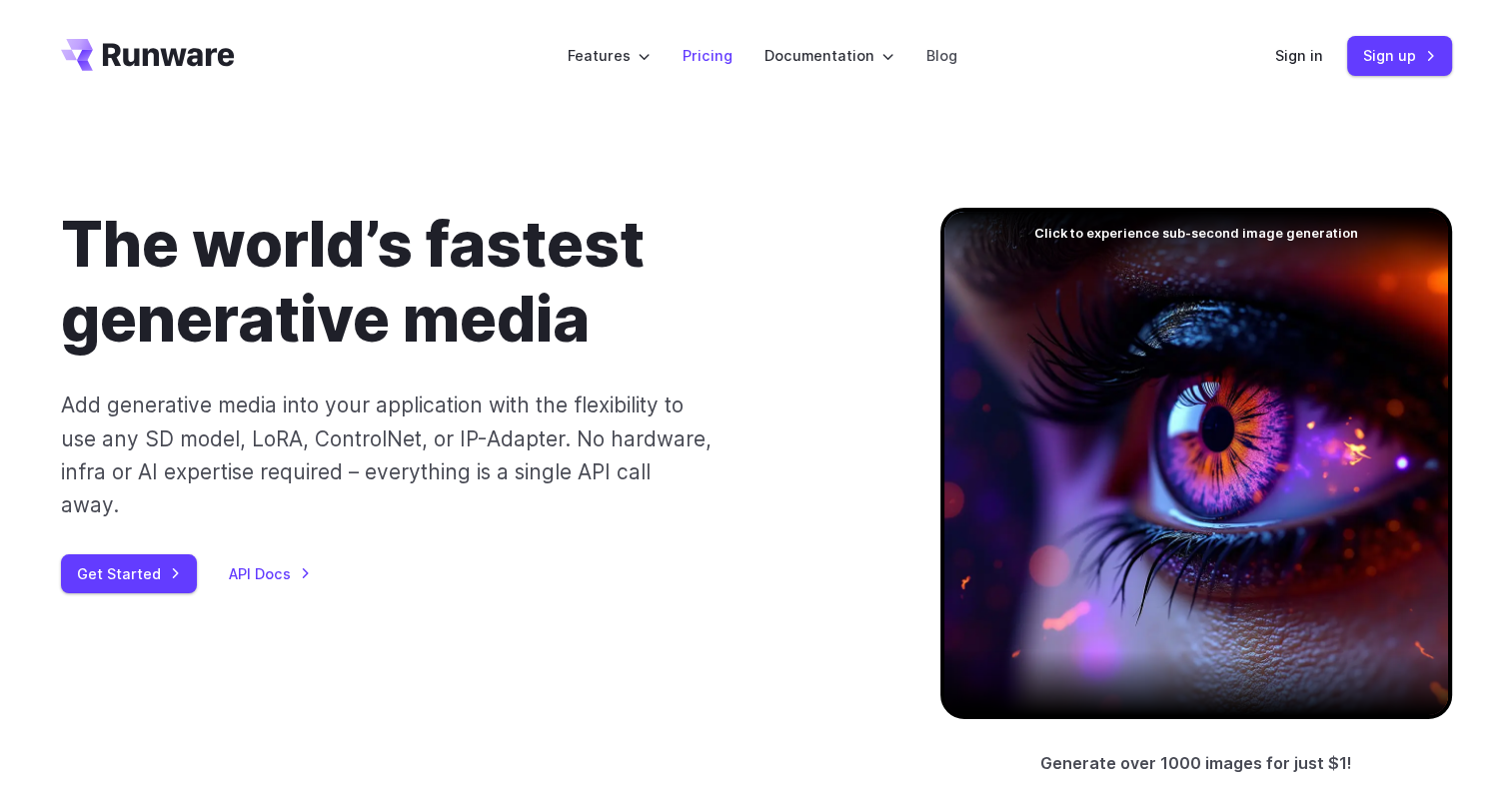 click on "Pricing" at bounding box center [708, 55] 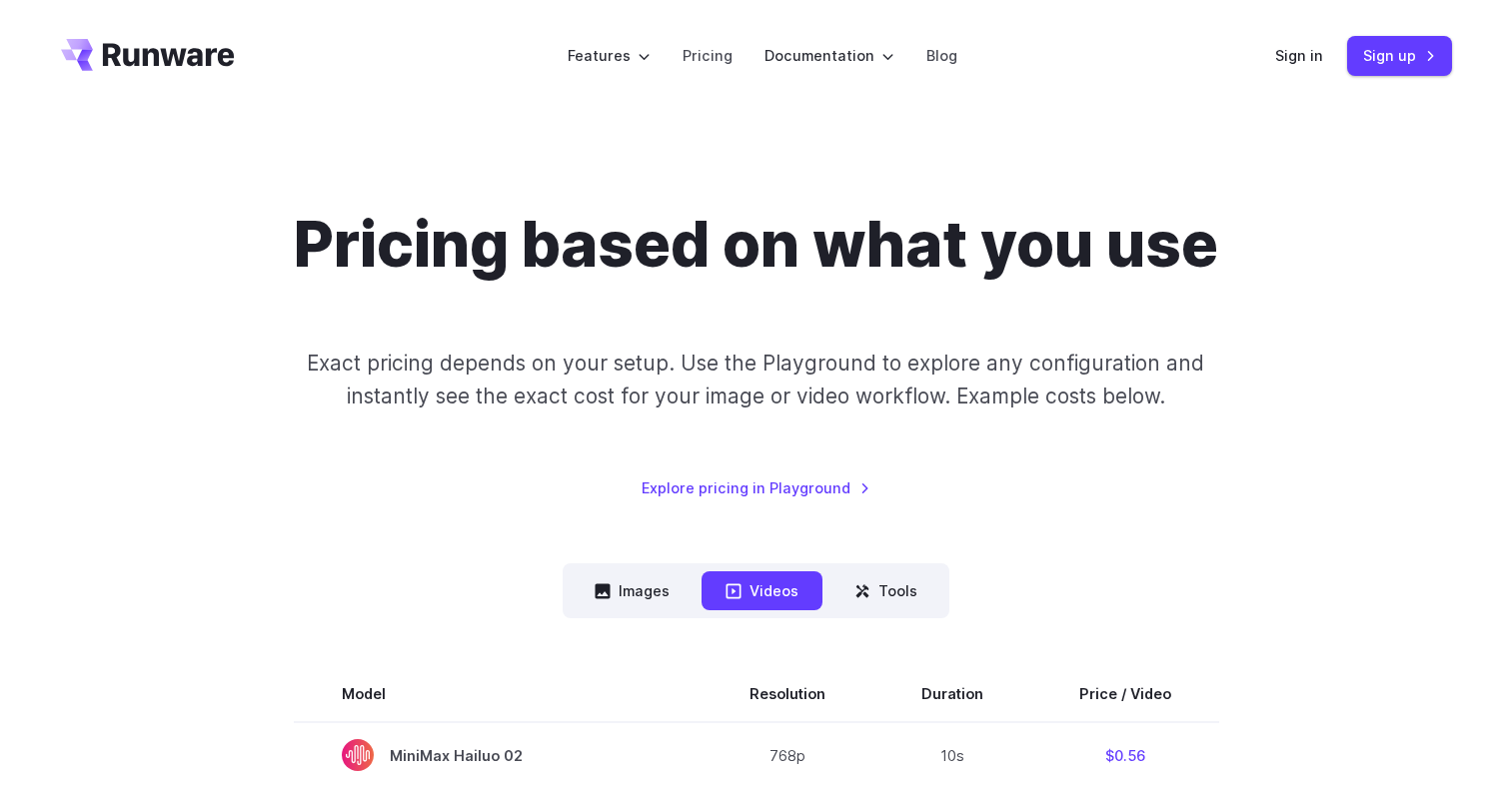 scroll, scrollTop: 0, scrollLeft: 0, axis: both 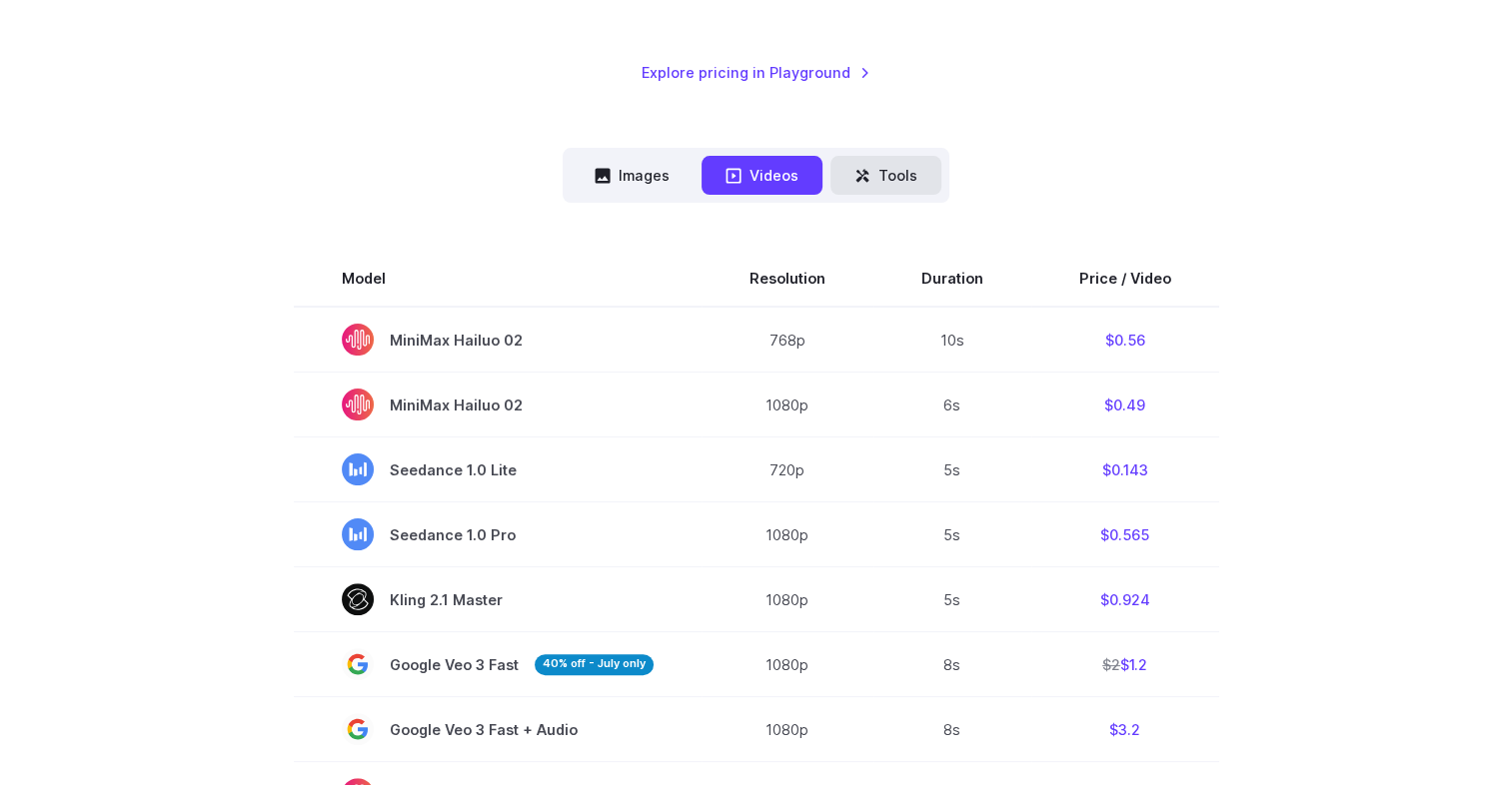 click on "Tools" at bounding box center [885, 175] 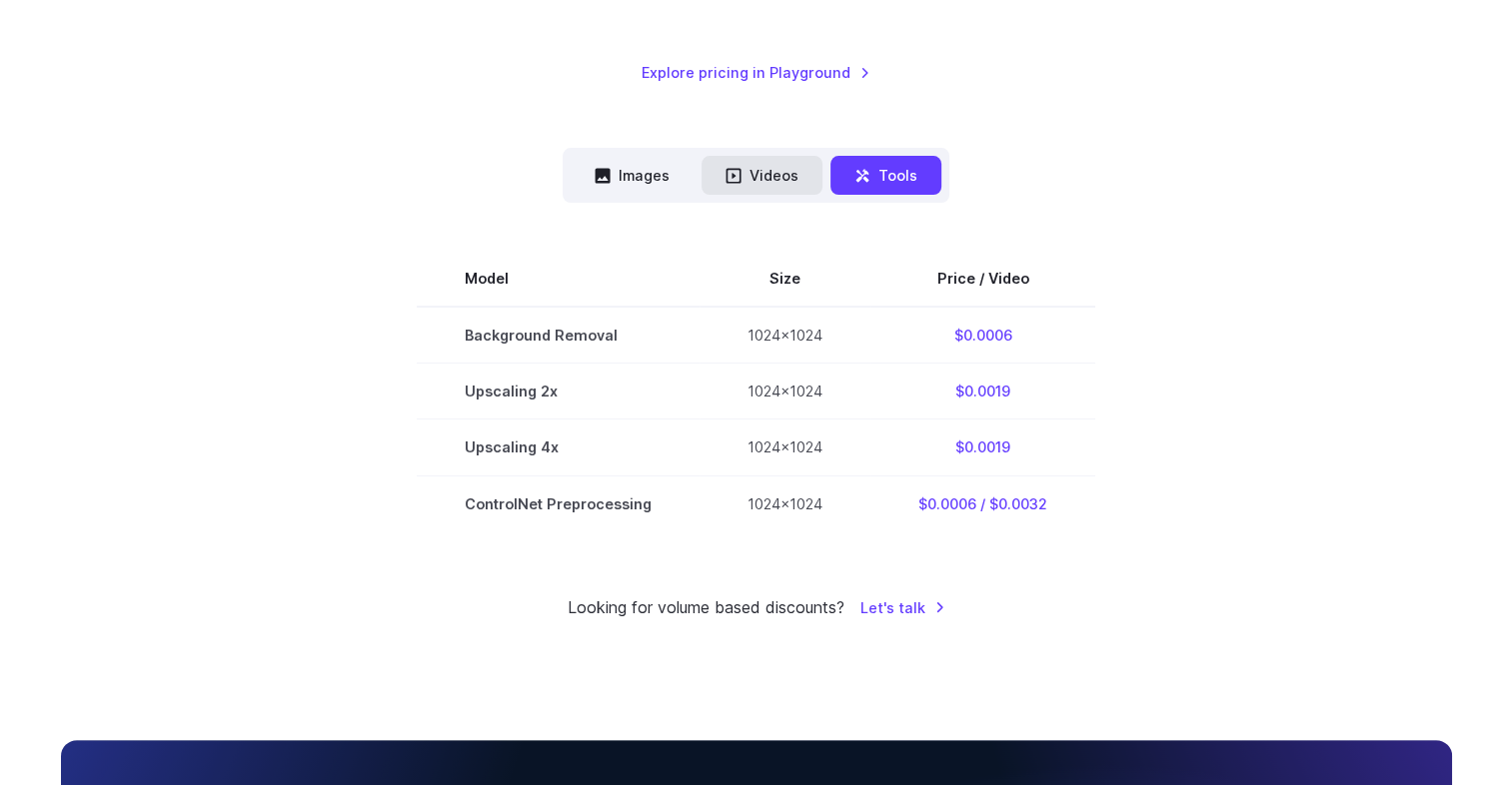 click on "Videos" at bounding box center (761, 175) 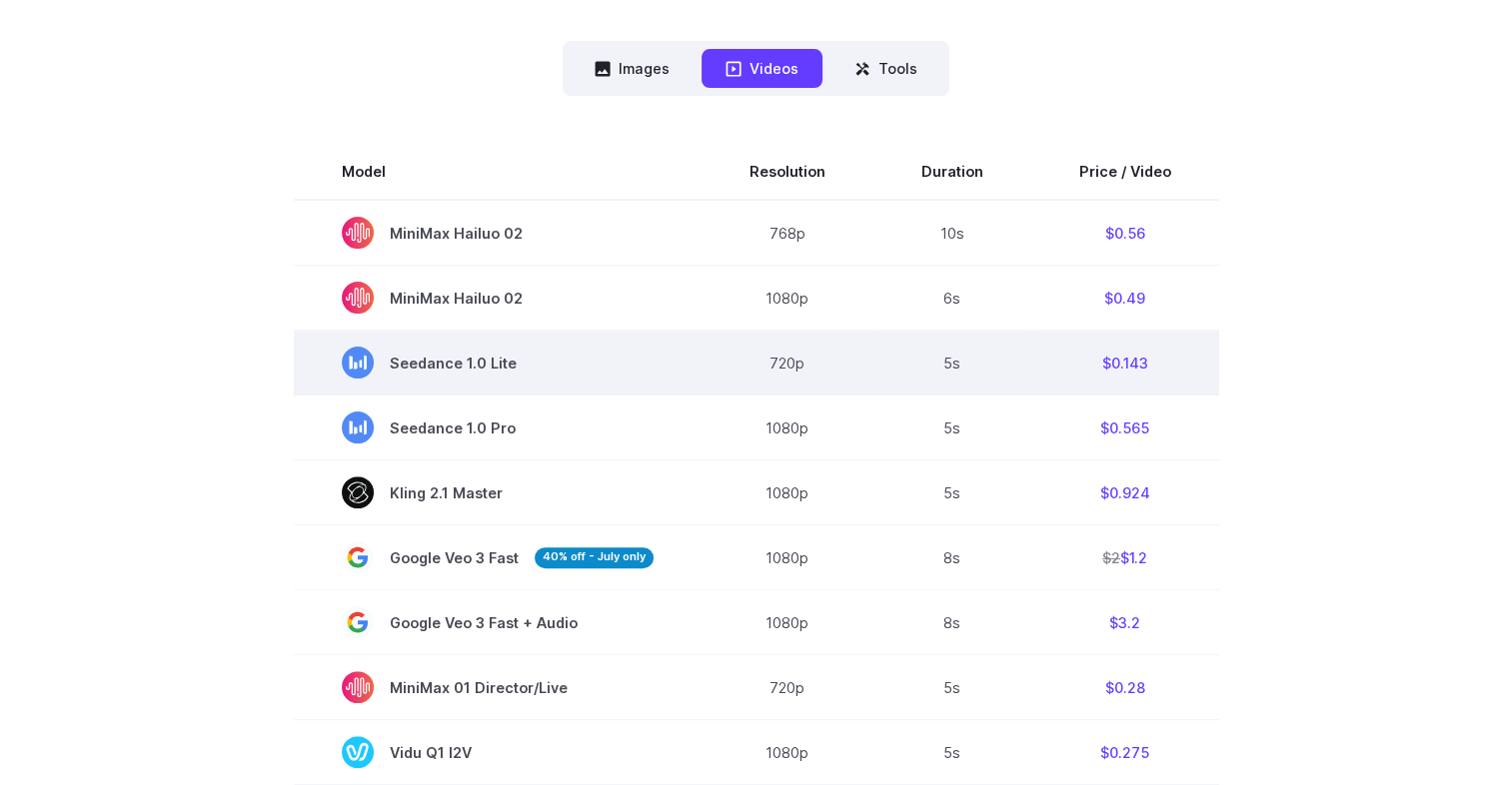 scroll, scrollTop: 426, scrollLeft: 0, axis: vertical 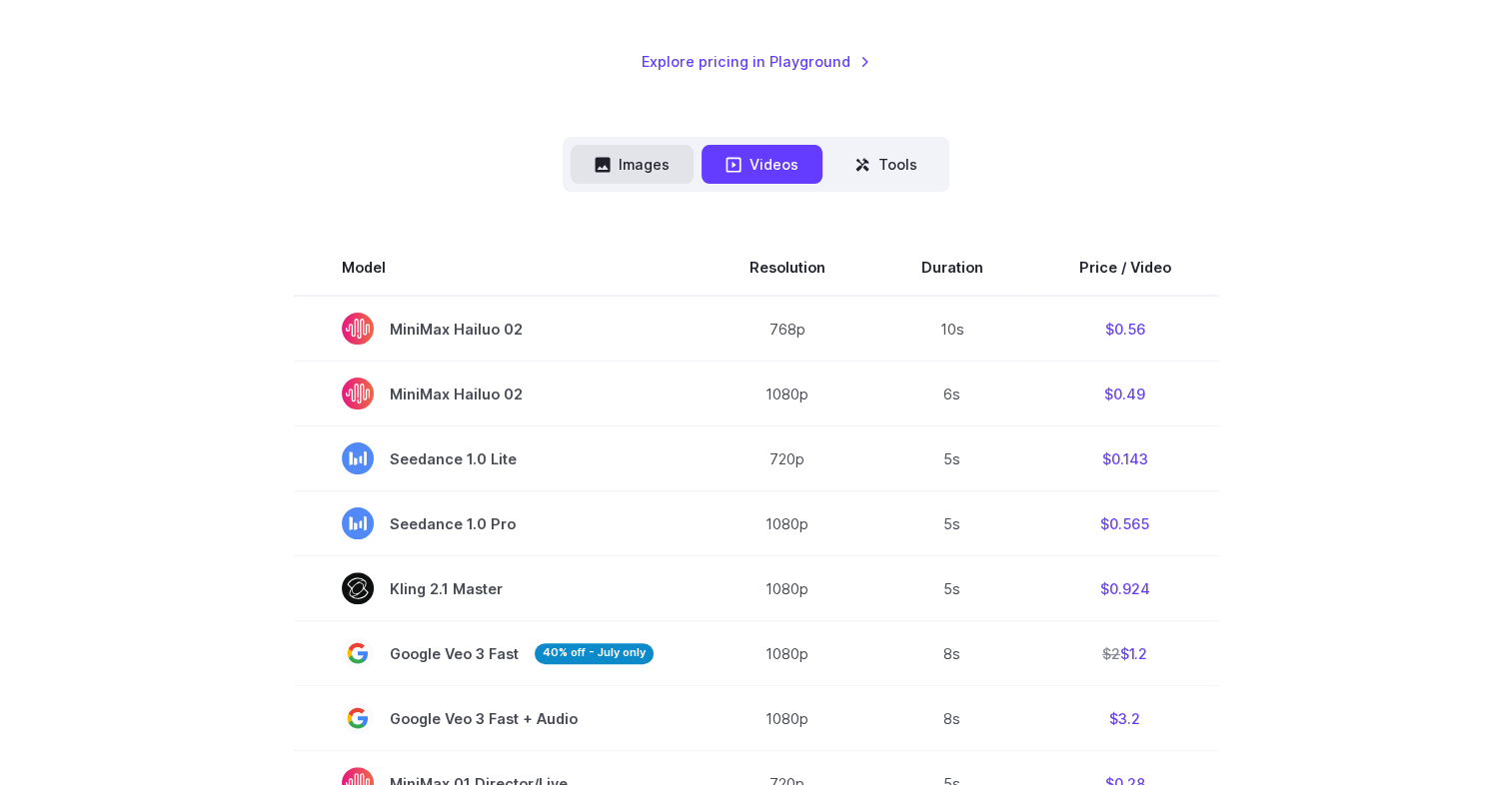 click on "Images" at bounding box center [632, 164] 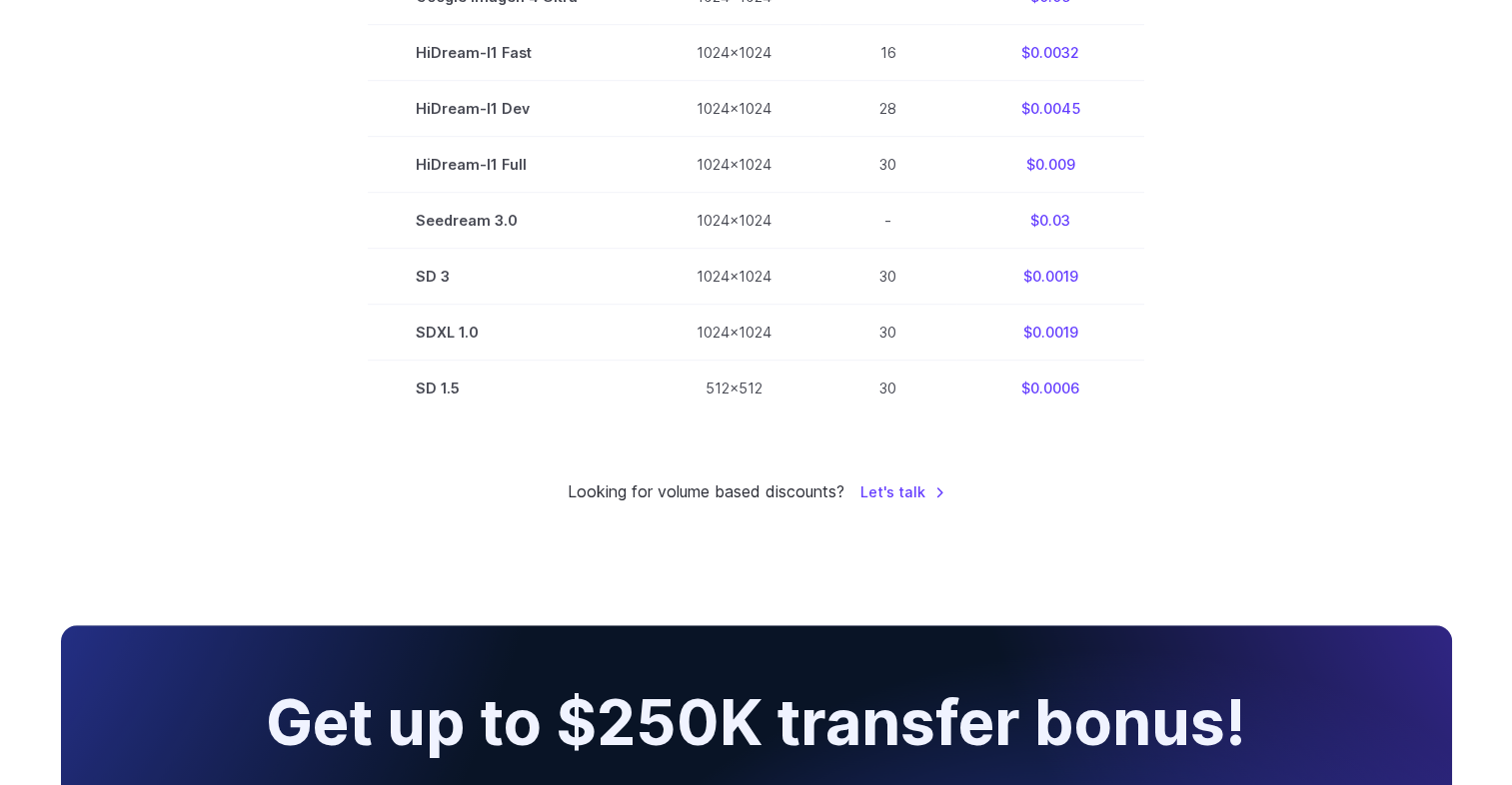 scroll, scrollTop: 0, scrollLeft: 0, axis: both 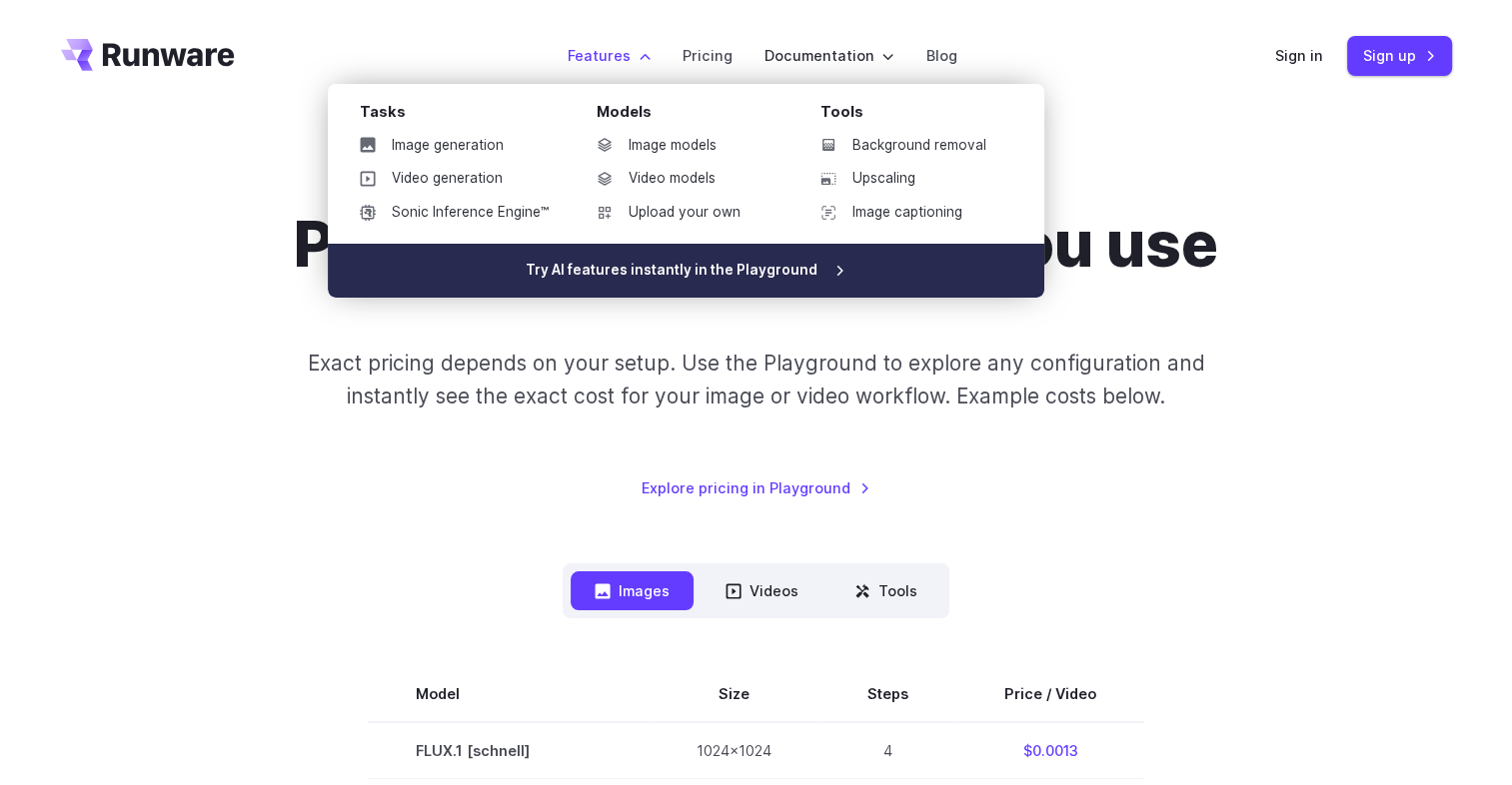 click on "Try AI features instantly in the Playground" at bounding box center [686, 271] 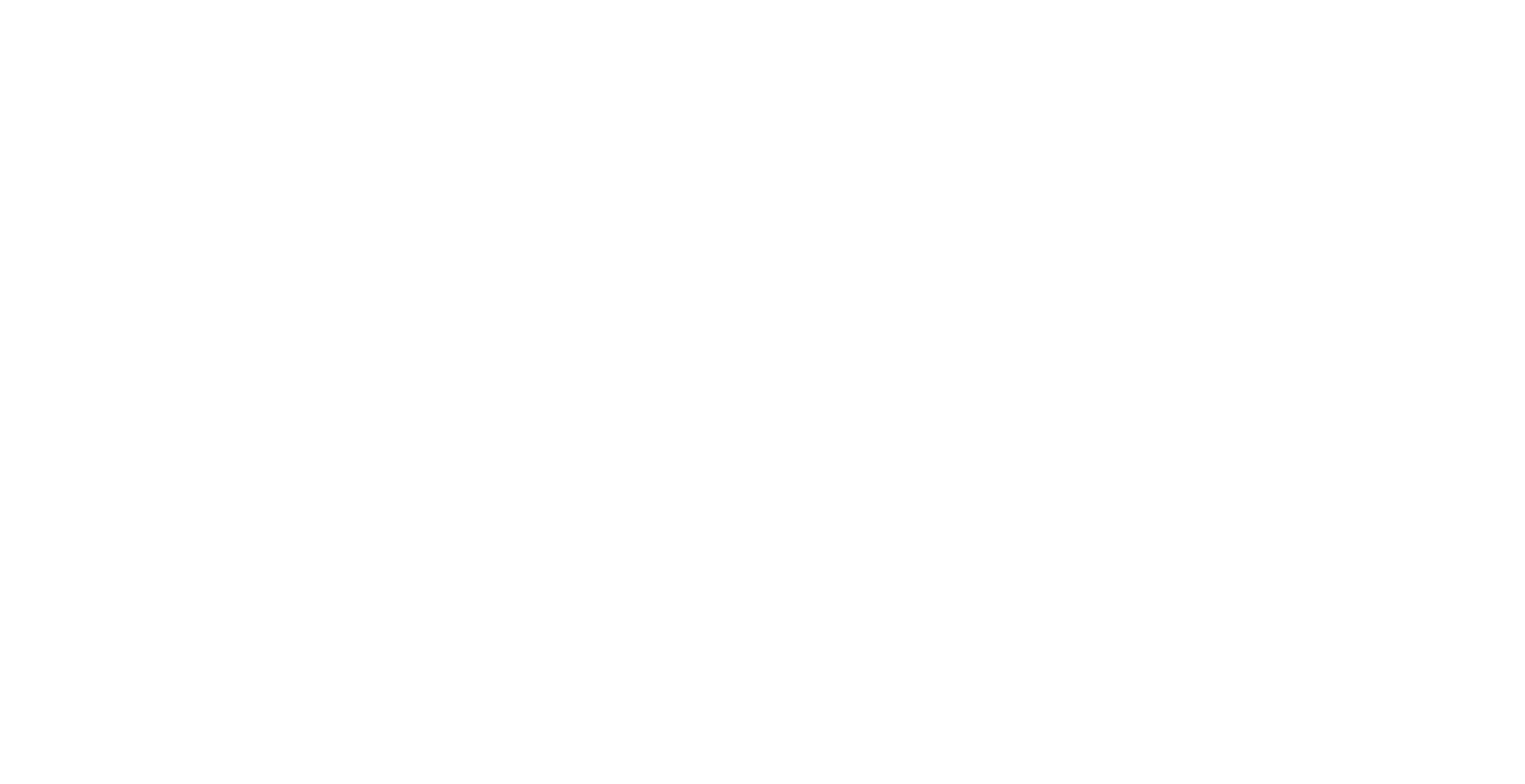scroll, scrollTop: 0, scrollLeft: 0, axis: both 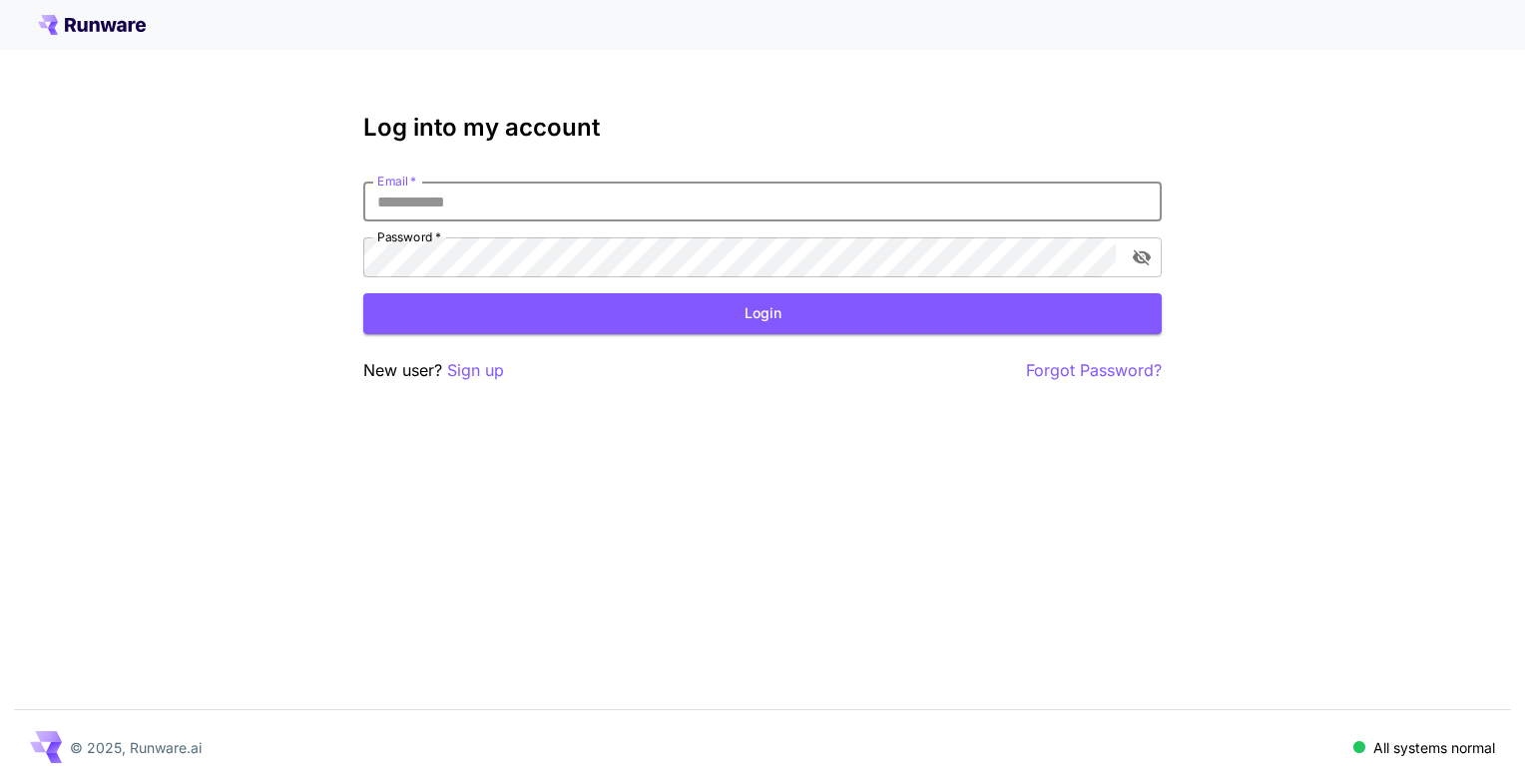 click on "Email   *" at bounding box center (762, 201) 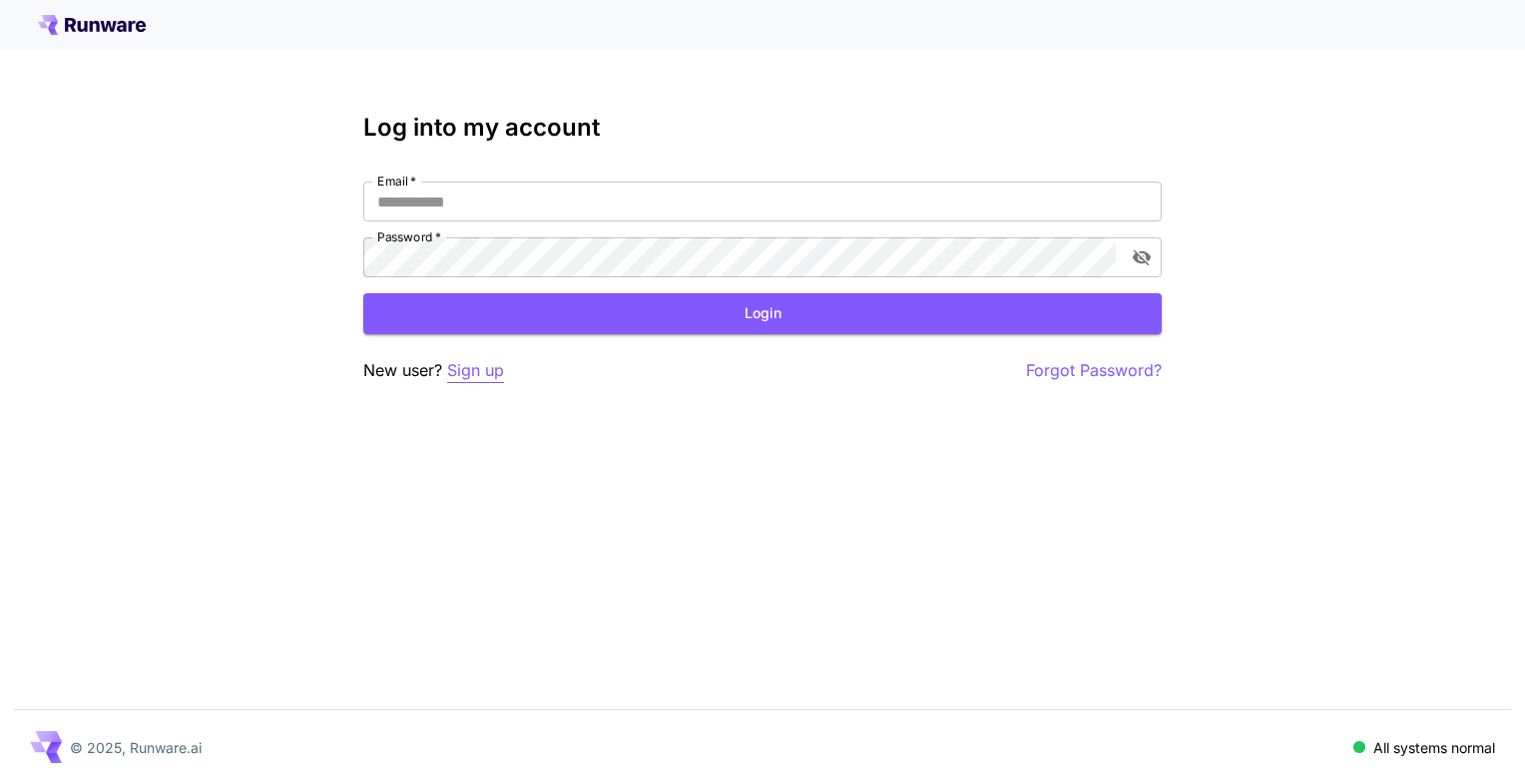 click on "Sign up" at bounding box center [475, 370] 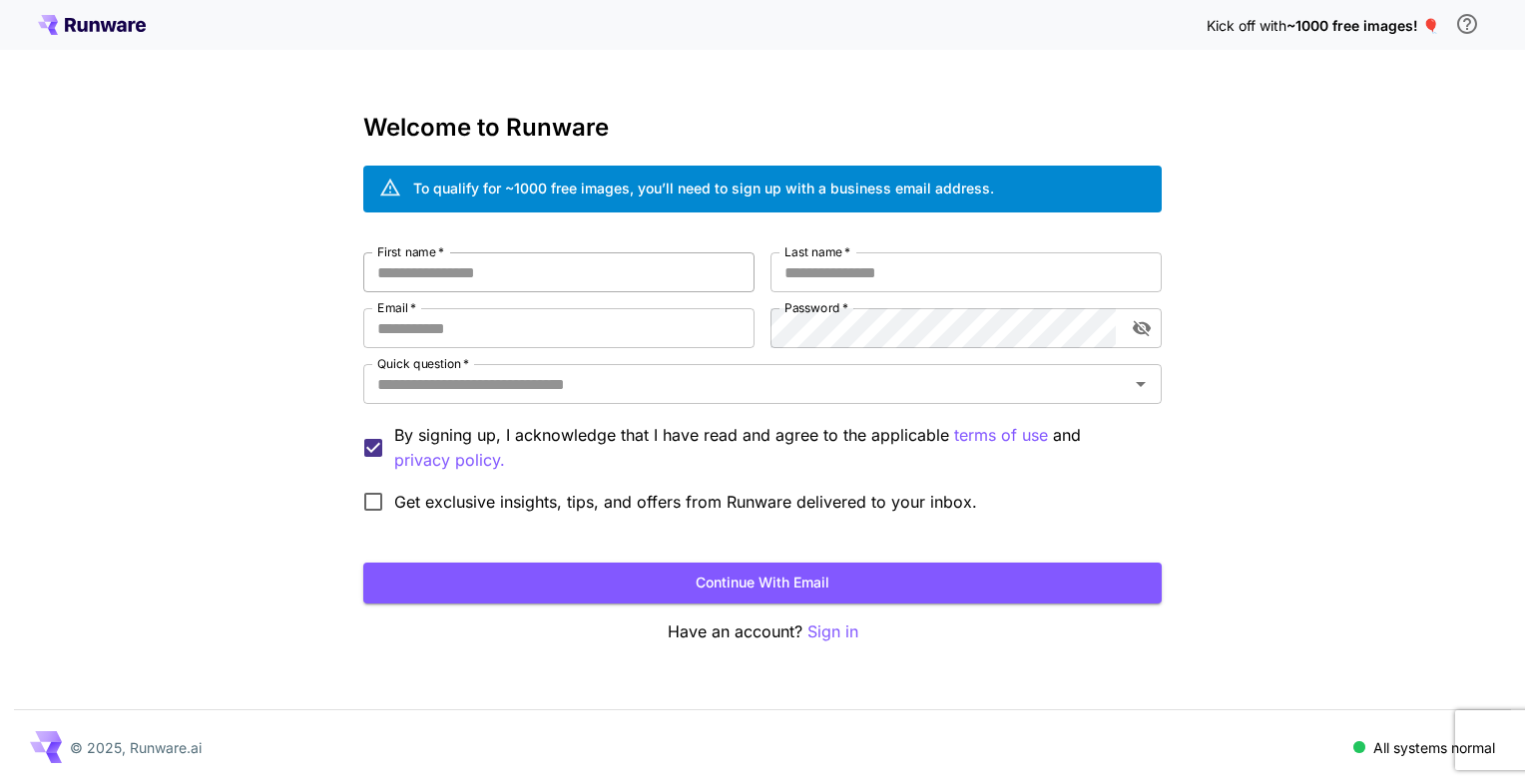 click on "First name   *" at bounding box center [559, 272] 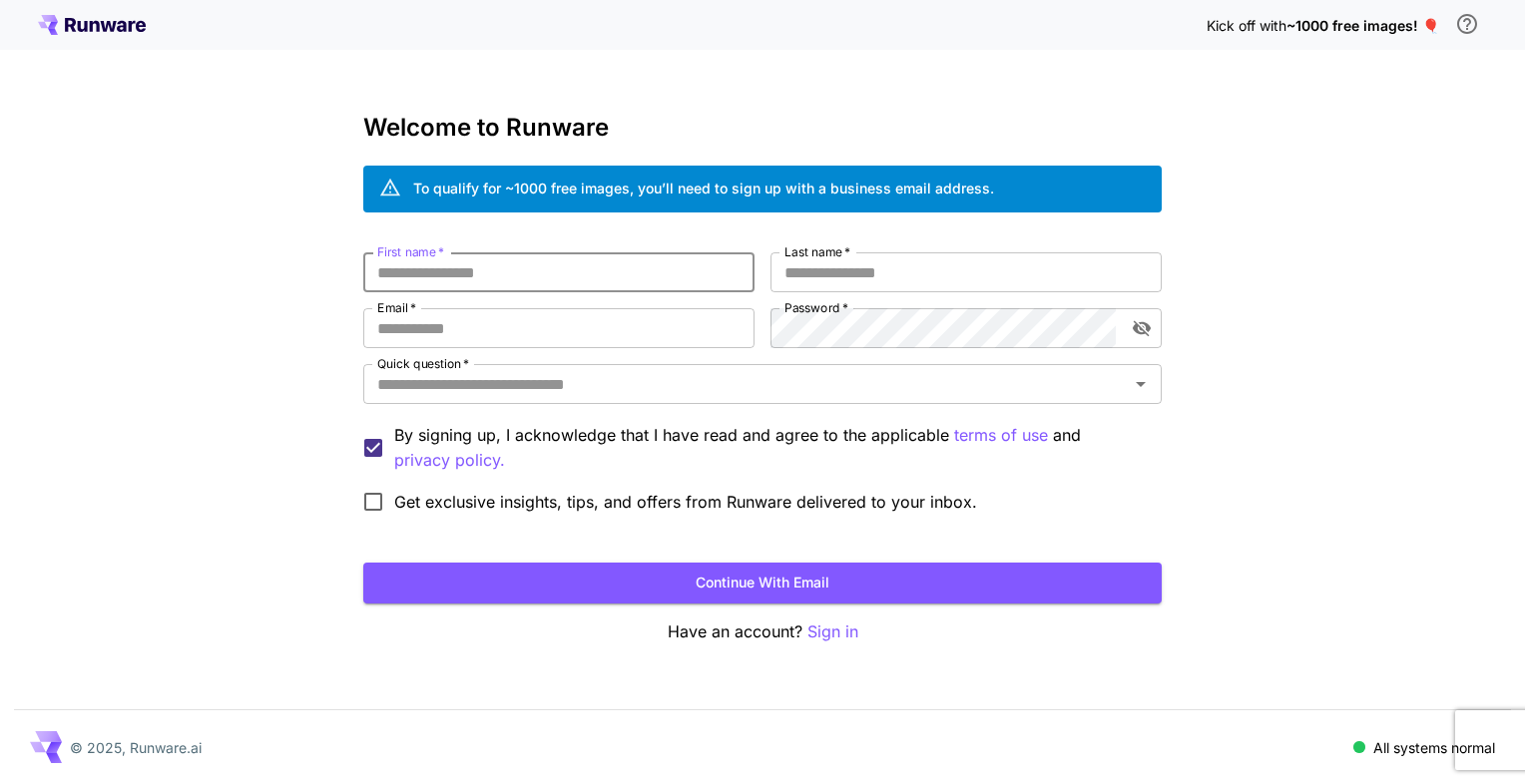 click on "First name   *" at bounding box center (559, 272) 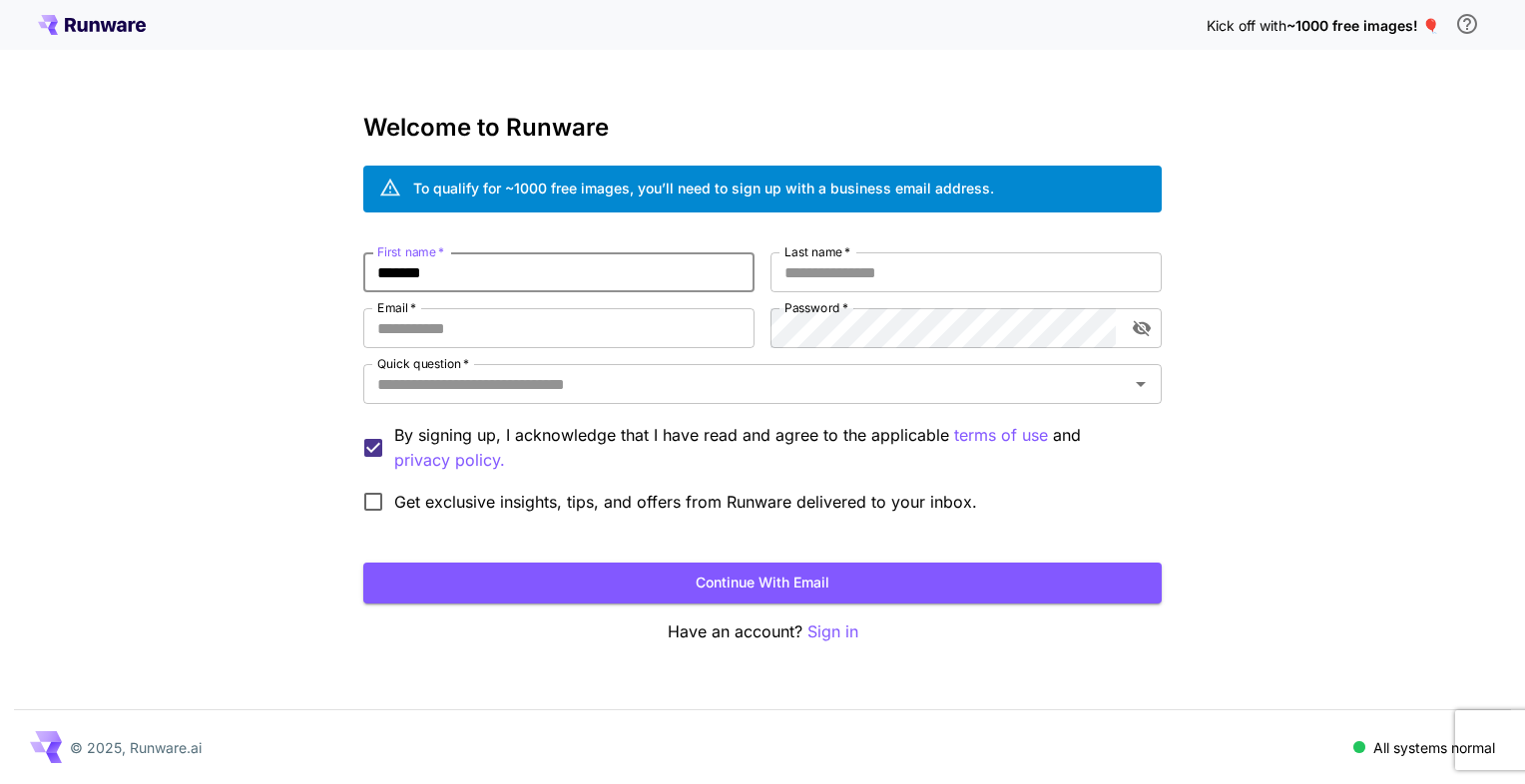 type on "*******" 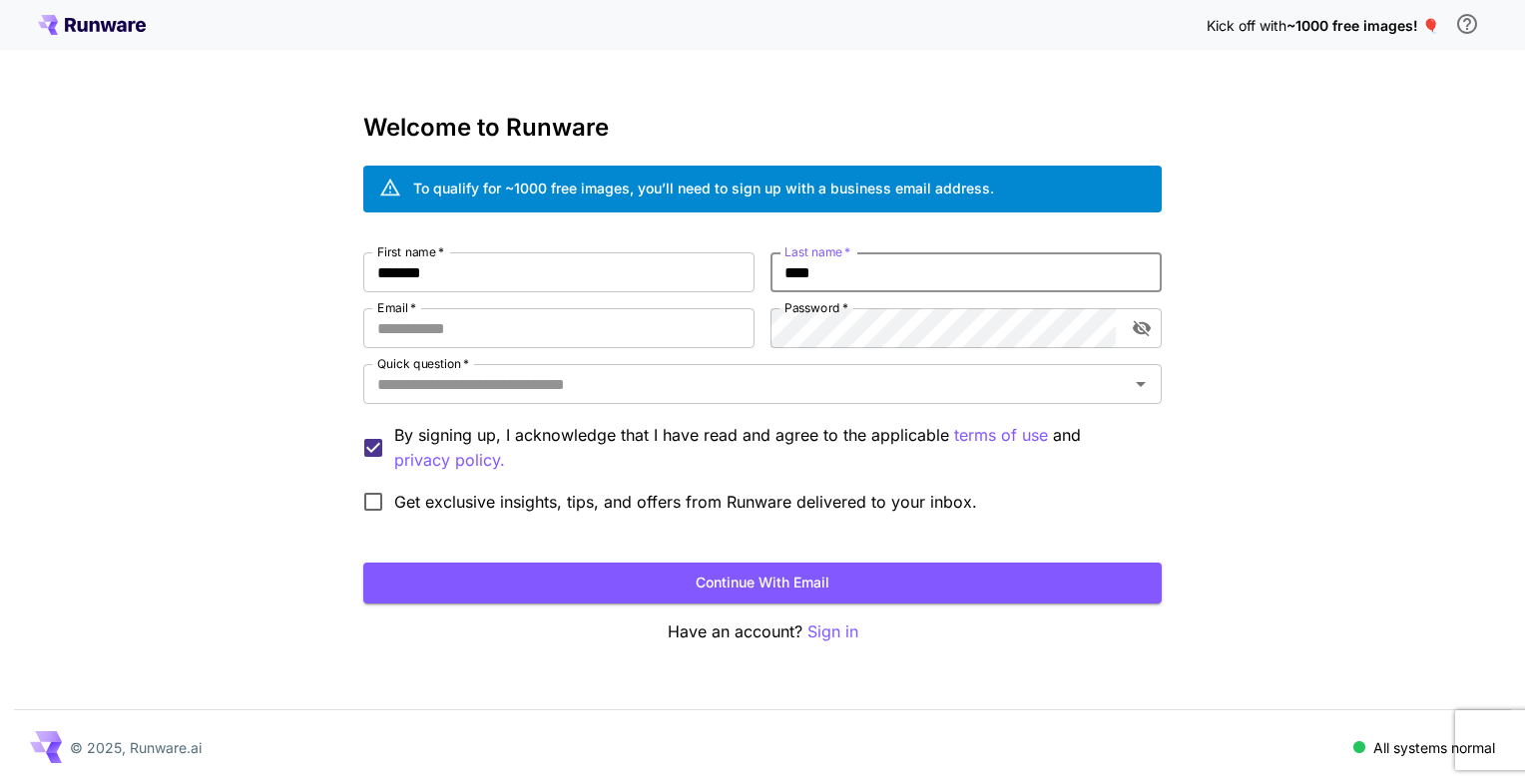 type on "****" 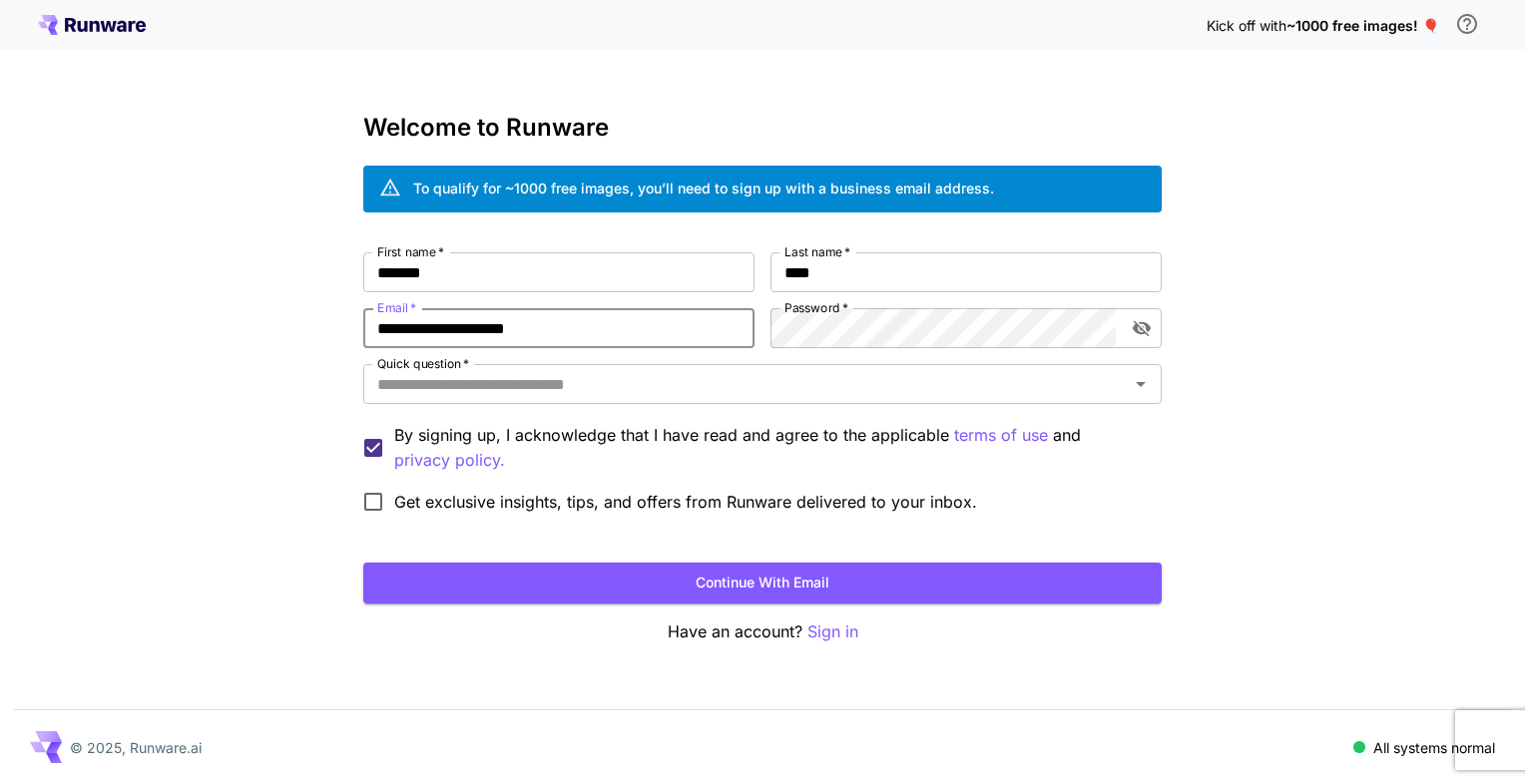 type on "**********" 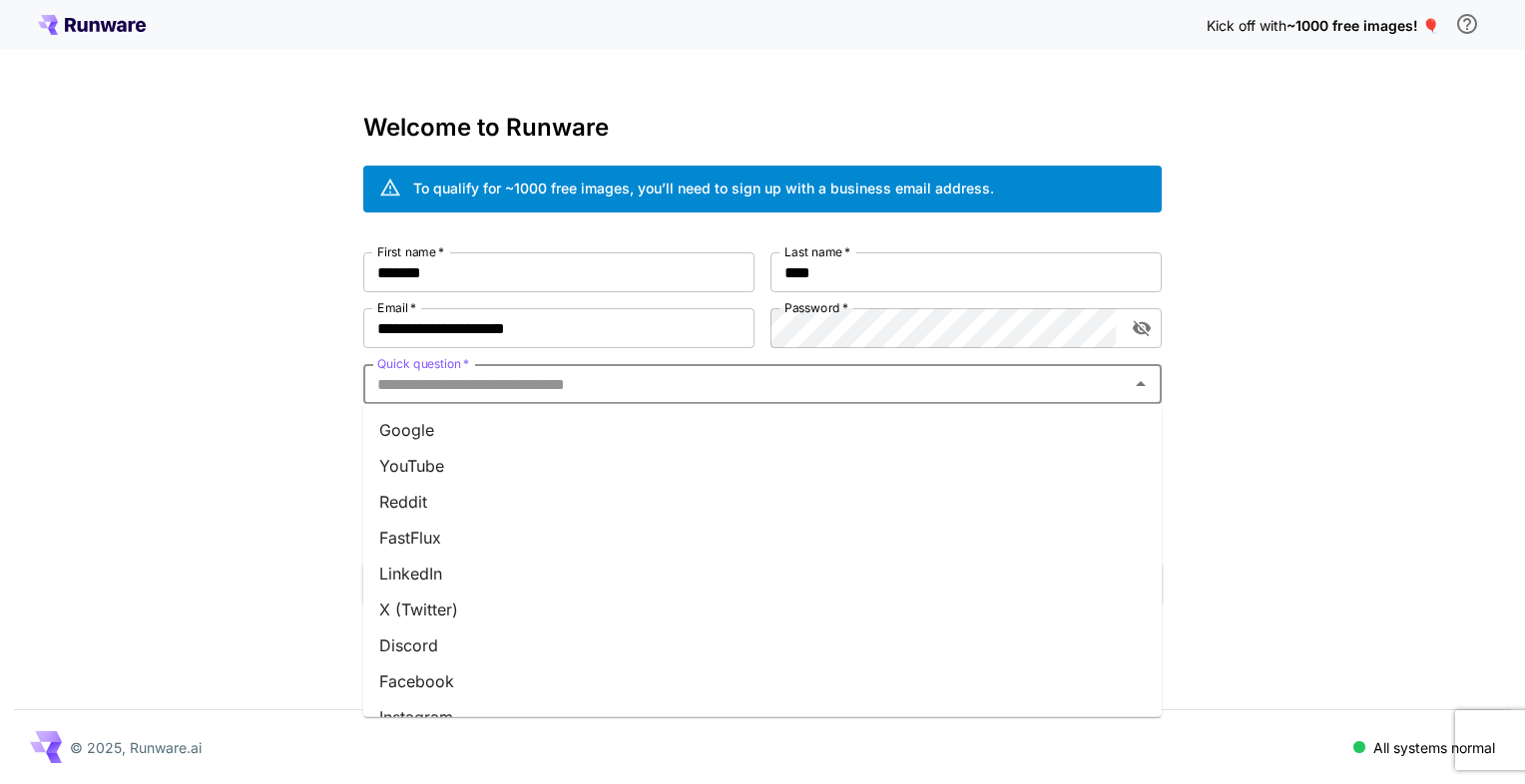 click on "Quick question   *" at bounding box center [746, 384] 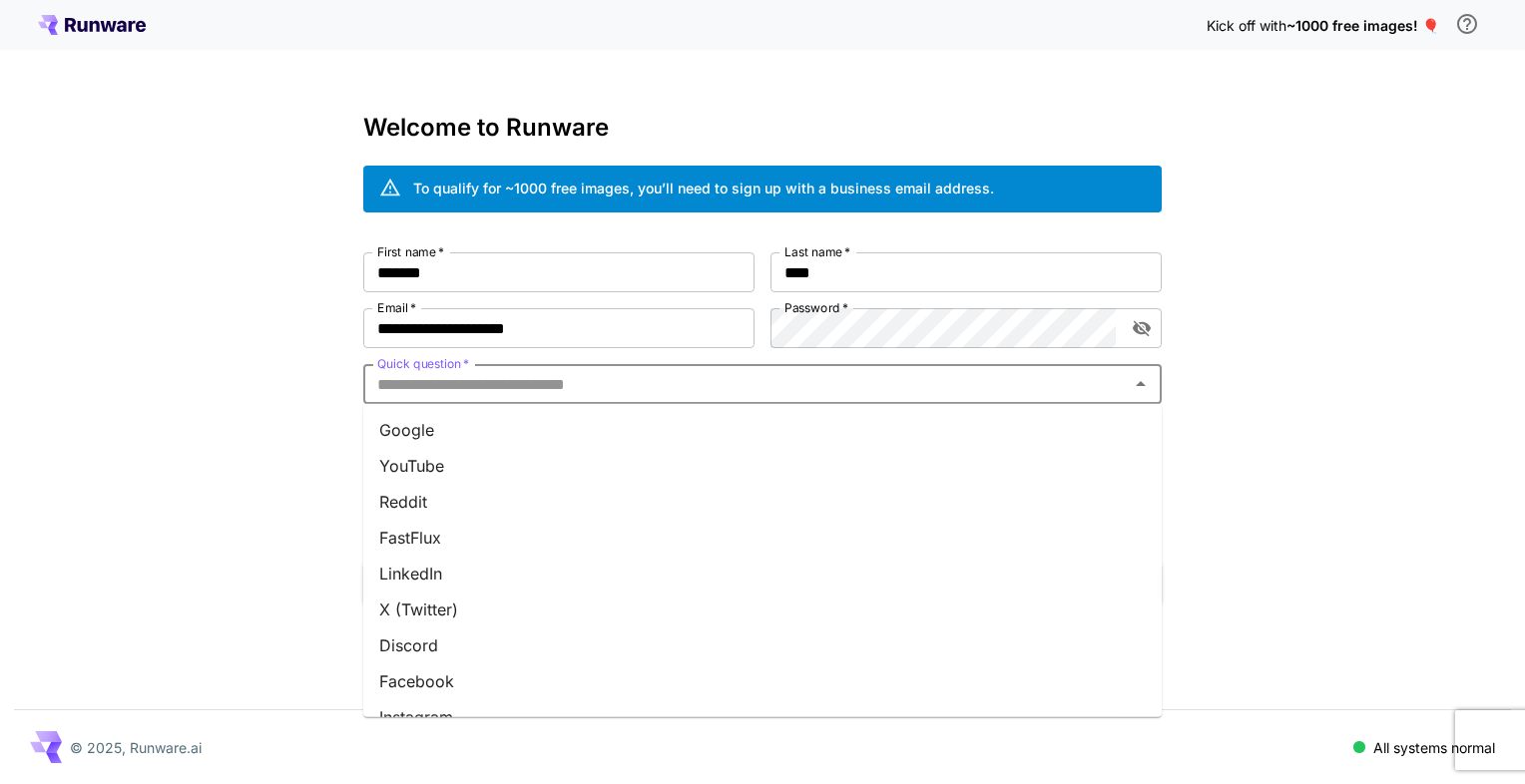 click on "Google" at bounding box center (762, 430) 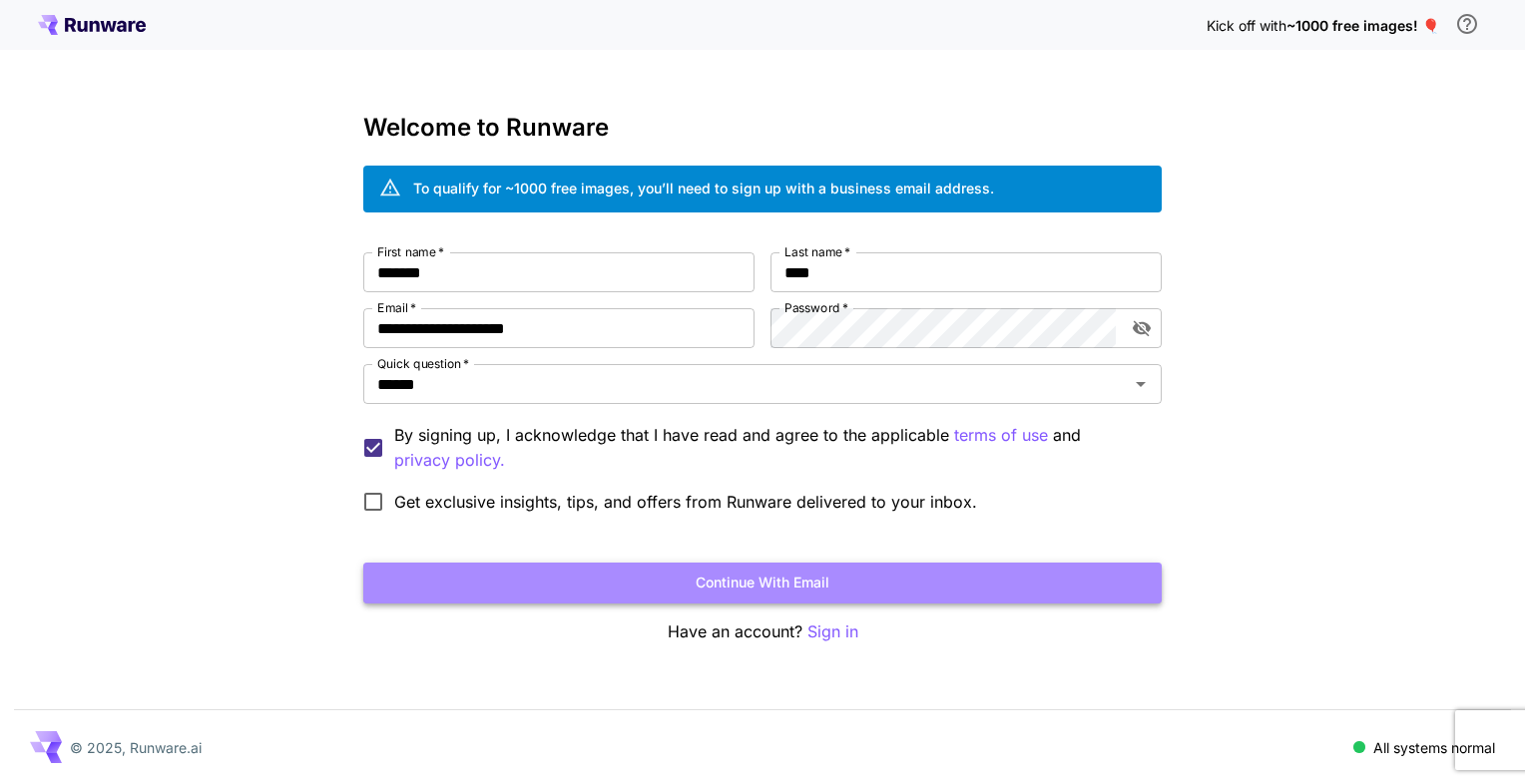 click on "Continue with email" at bounding box center (762, 583) 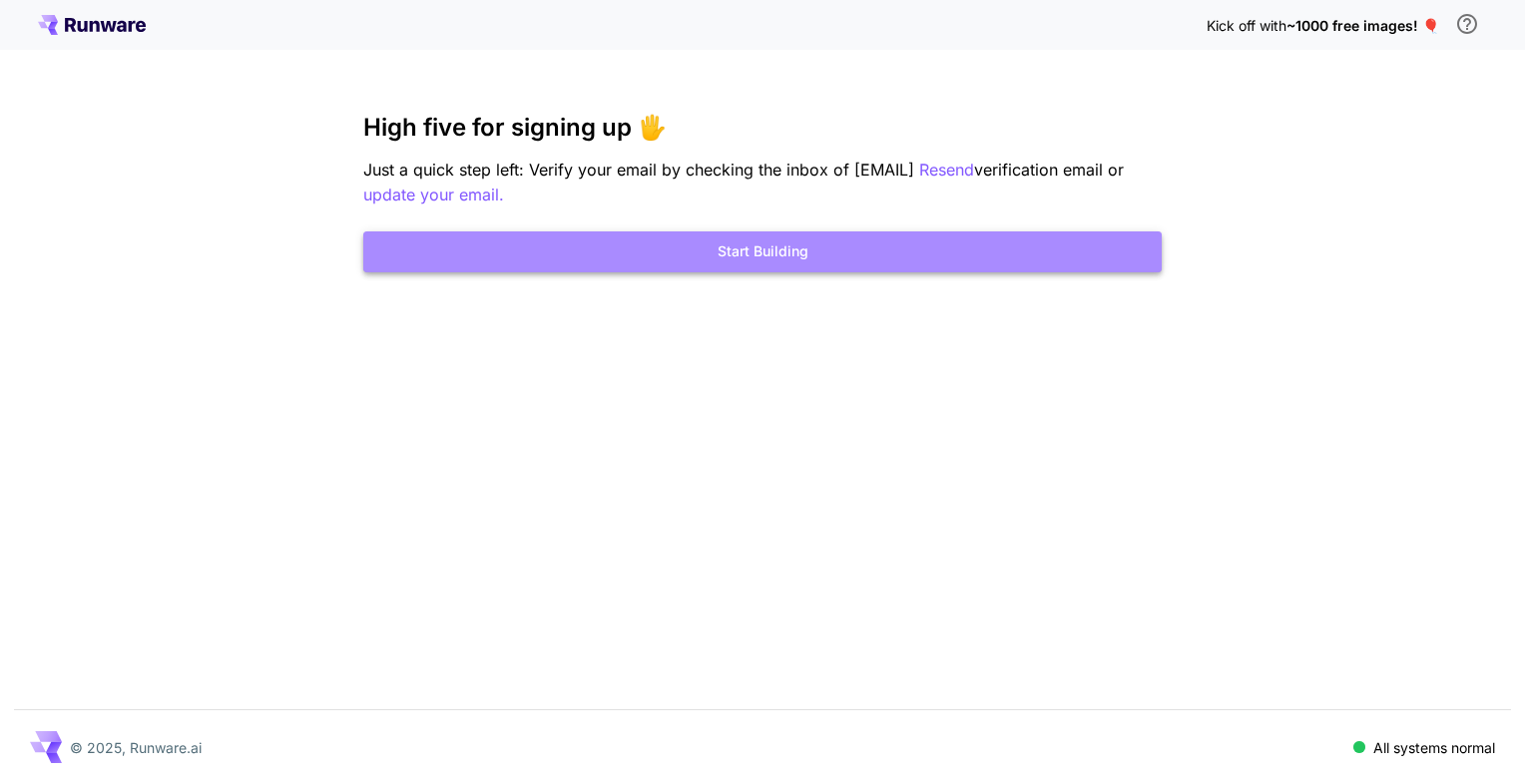 click on "Start Building" at bounding box center (762, 251) 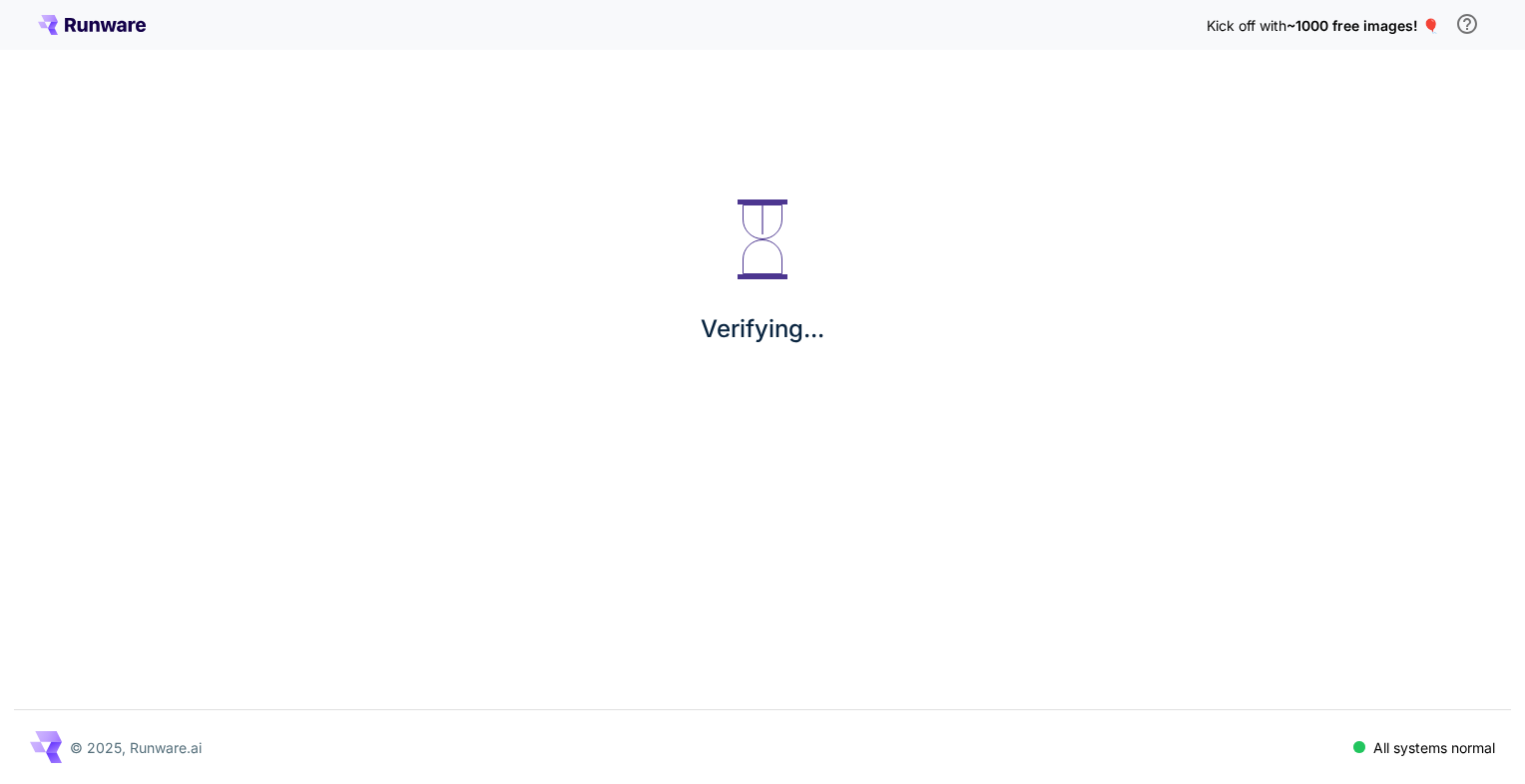 scroll, scrollTop: 0, scrollLeft: 0, axis: both 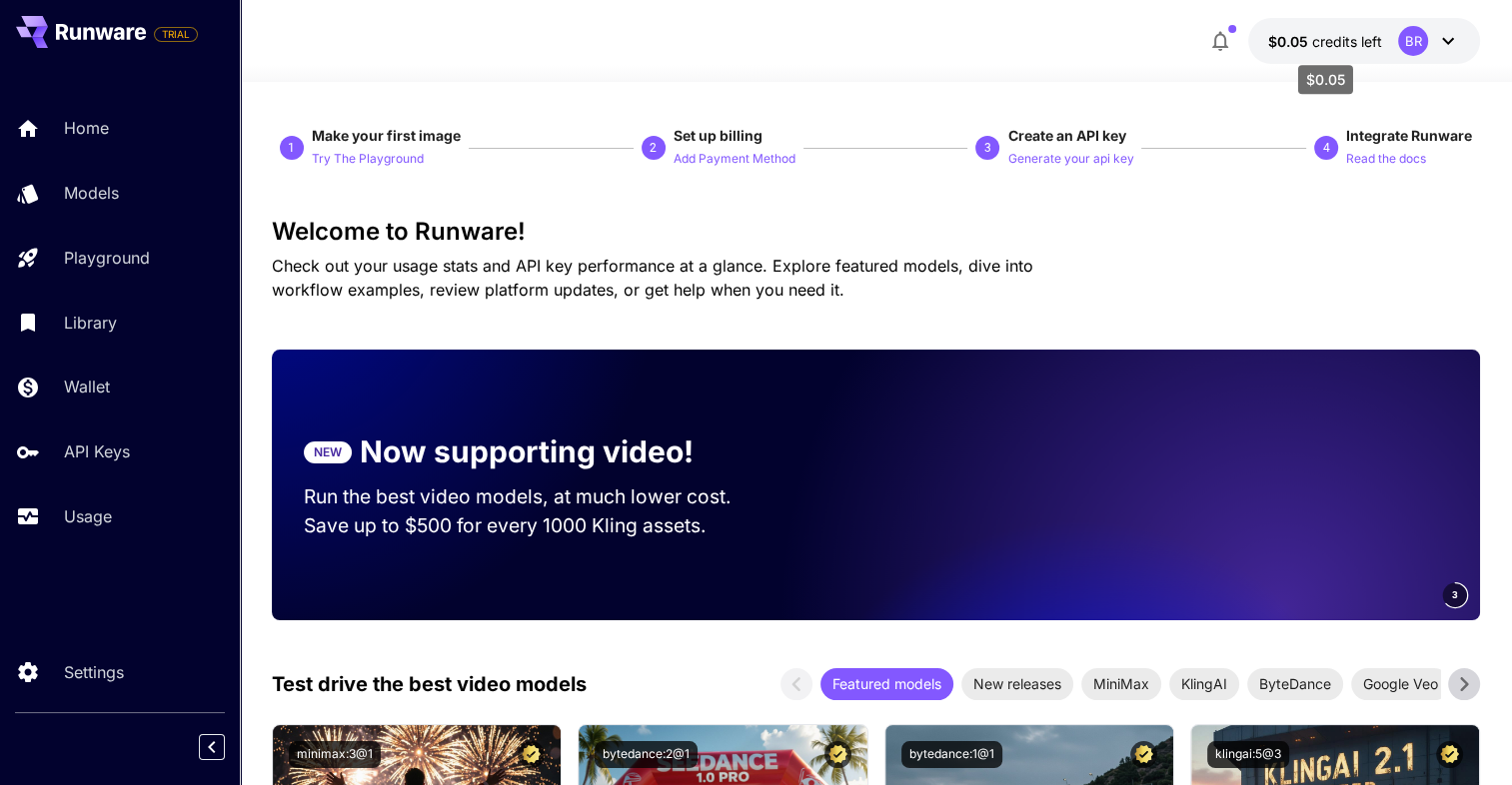 click on "credits left" at bounding box center (1347, 41) 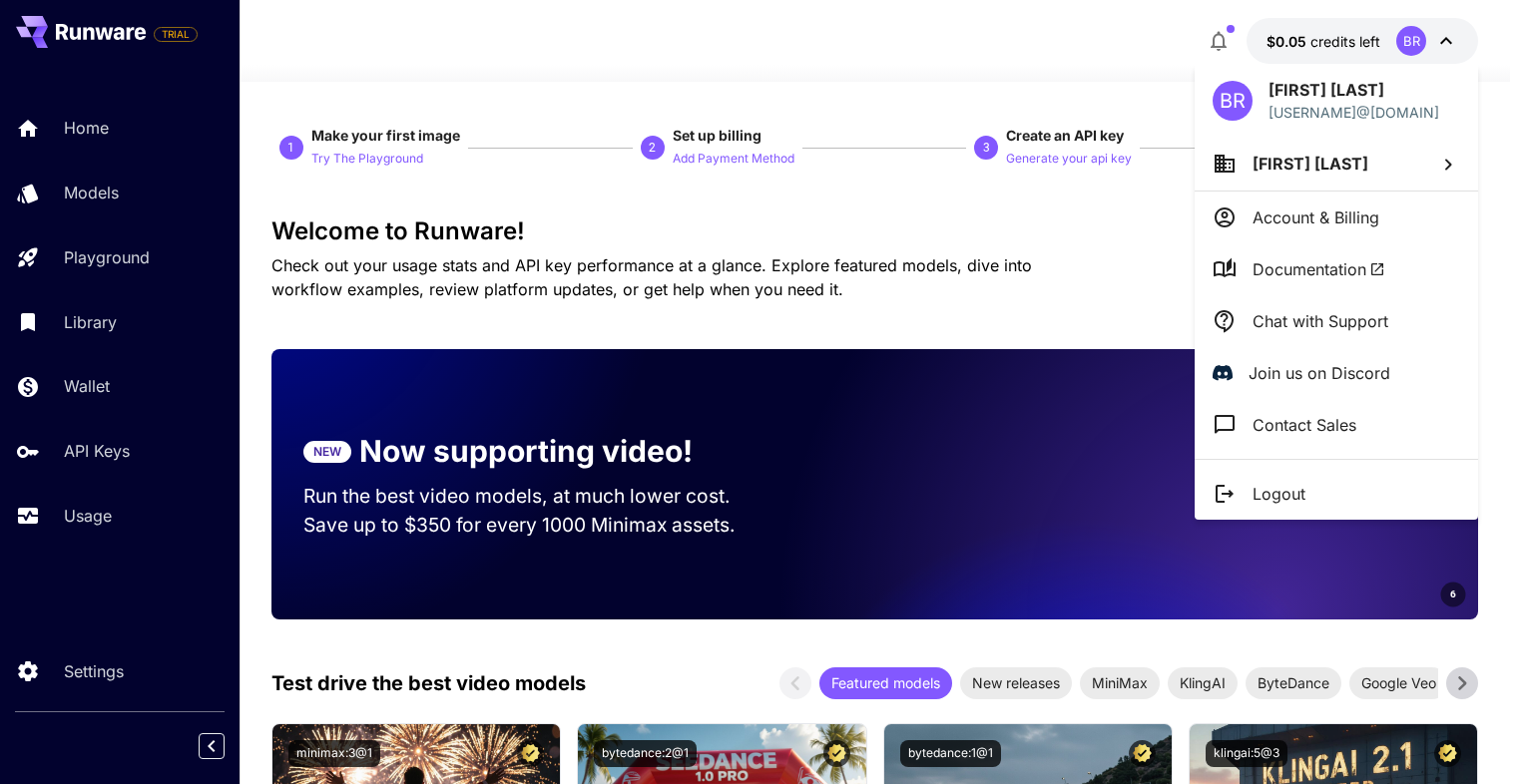 click at bounding box center (762, 392) 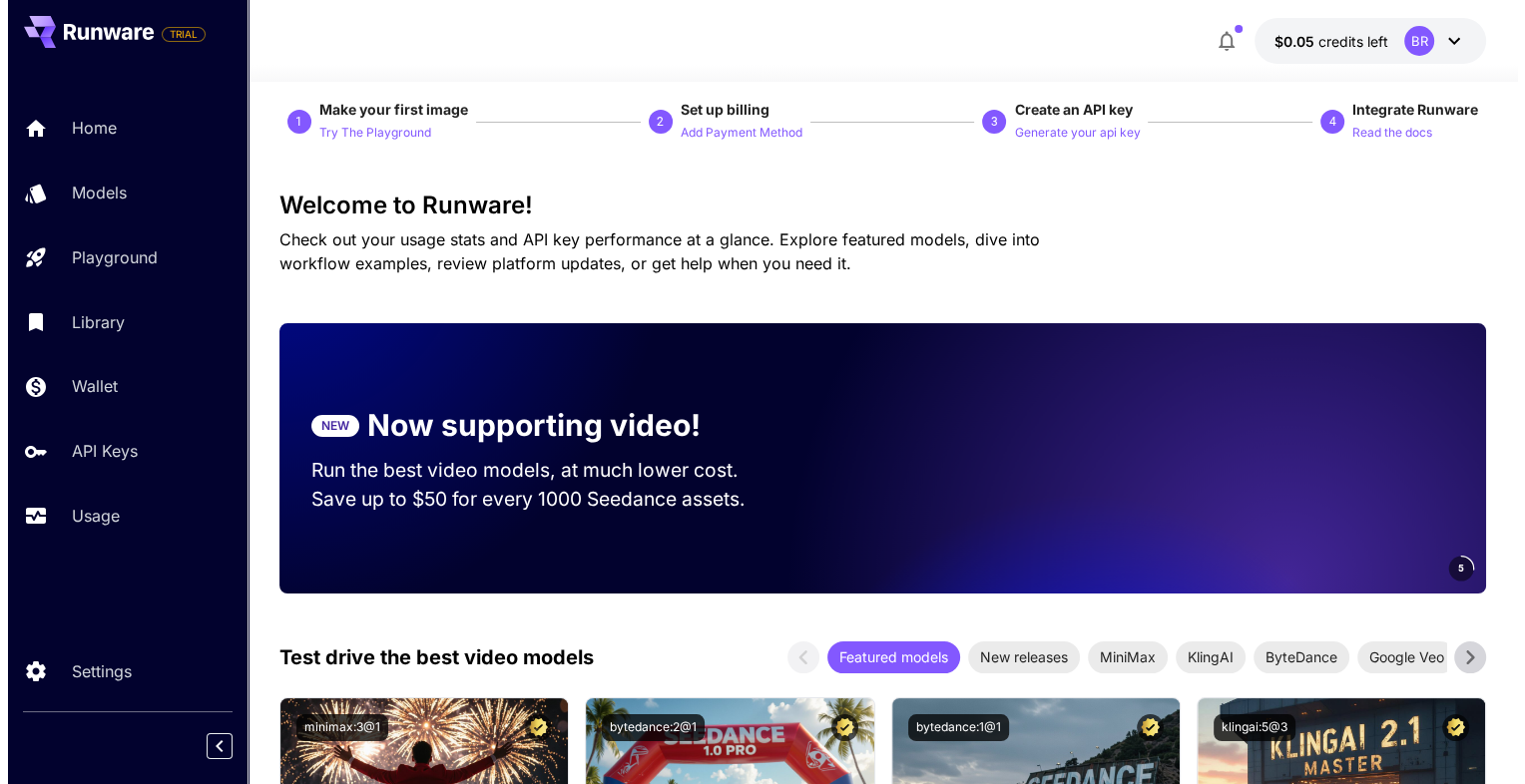 scroll, scrollTop: 0, scrollLeft: 0, axis: both 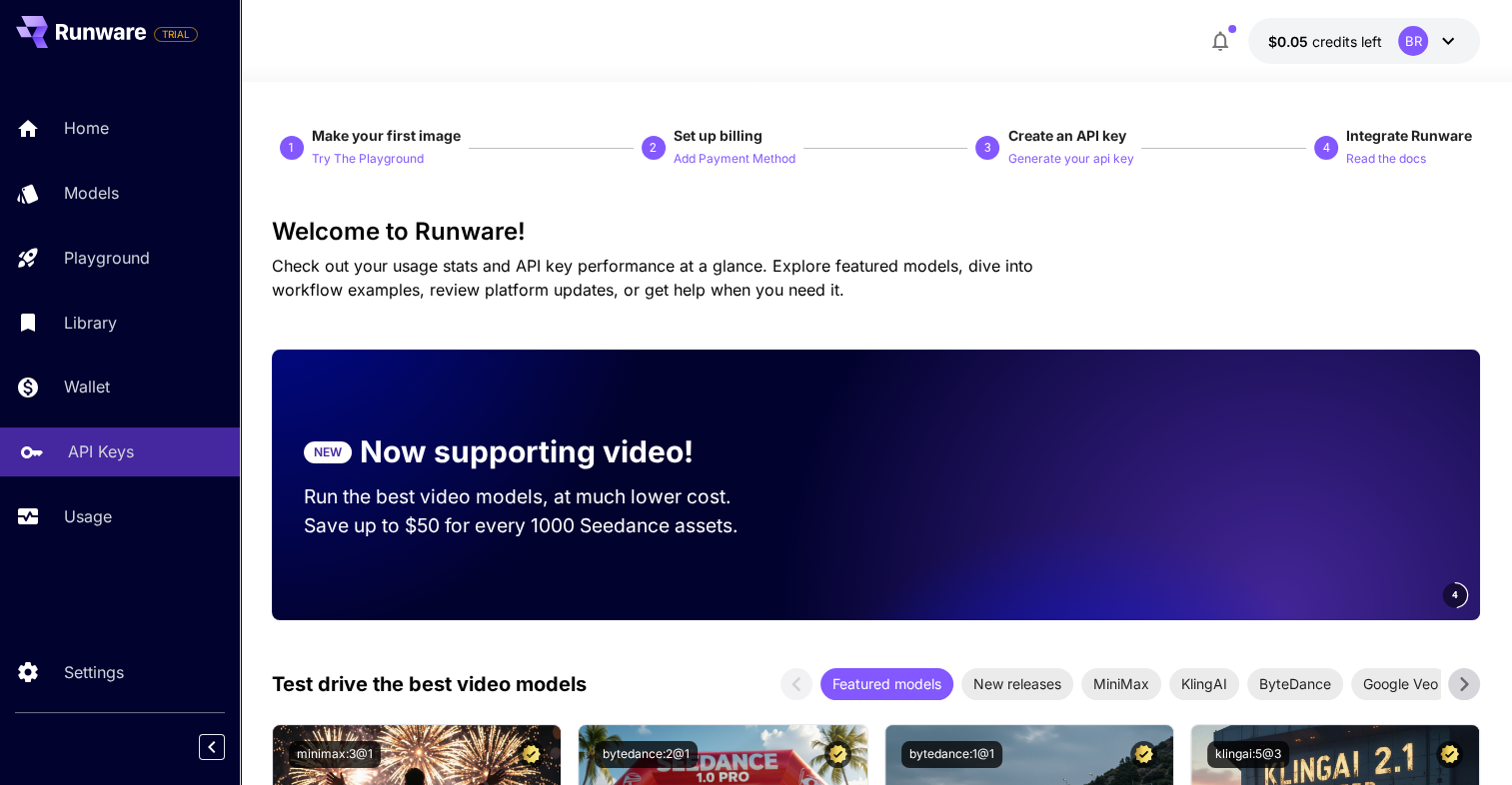 click on "API Keys" at bounding box center [101, 451] 